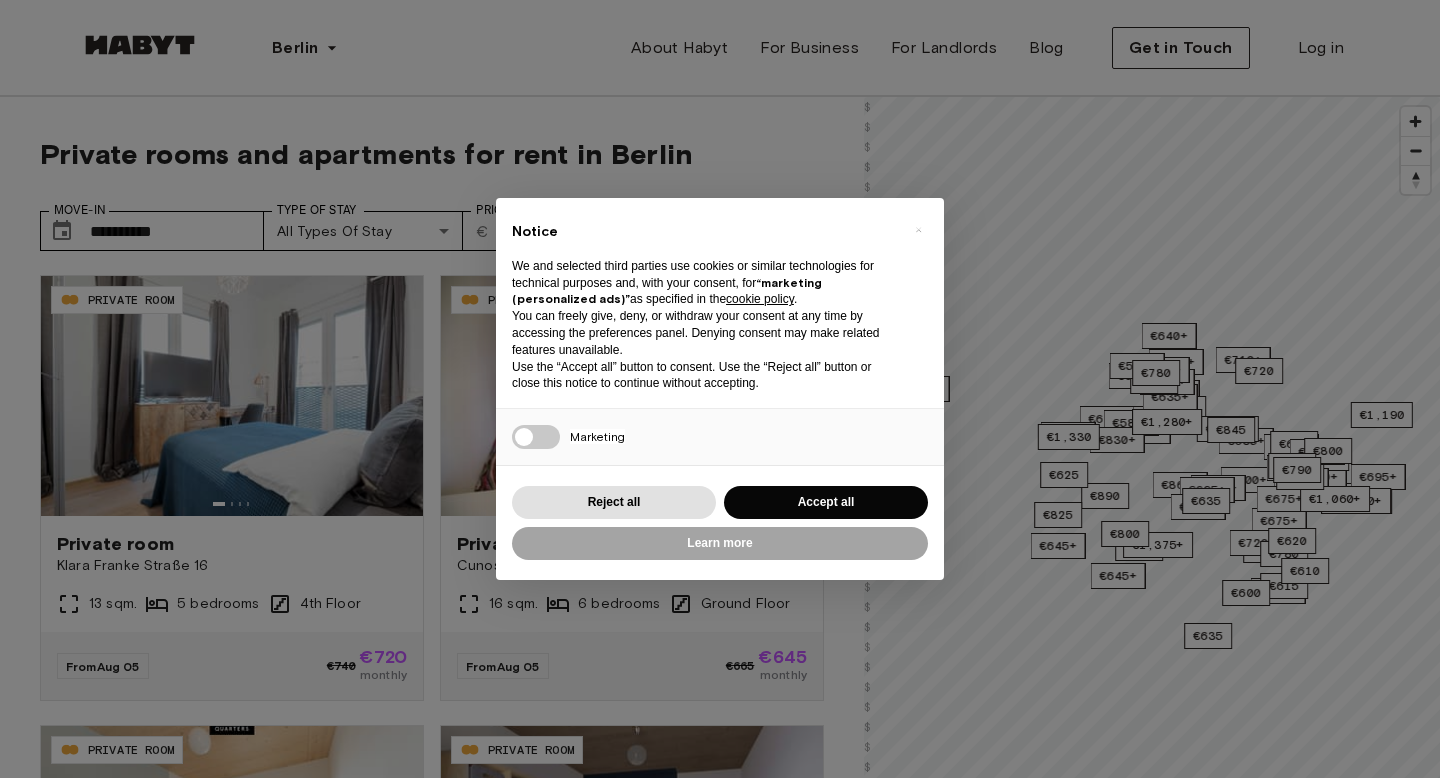 scroll, scrollTop: 0, scrollLeft: 0, axis: both 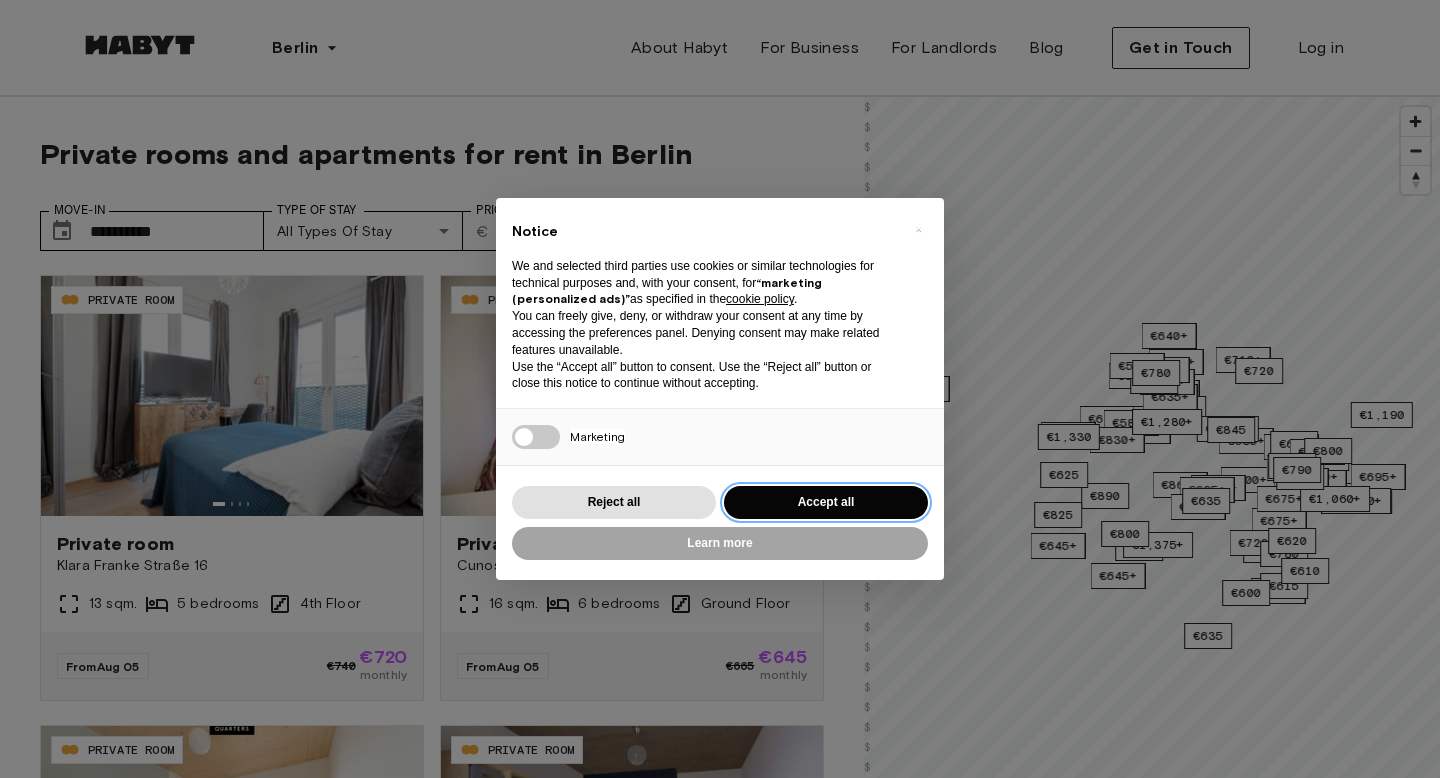 click on "Accept all" at bounding box center [826, 502] 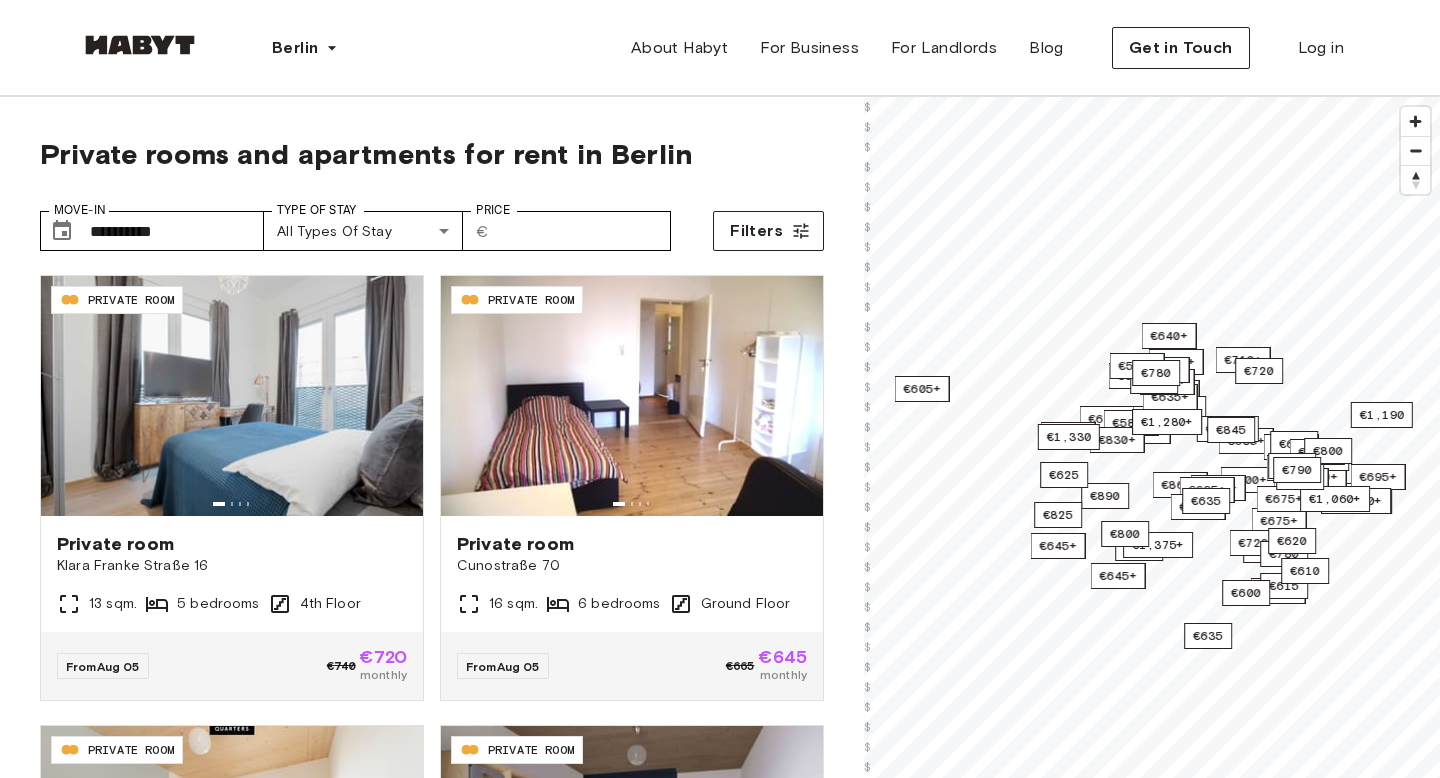scroll, scrollTop: 0, scrollLeft: 0, axis: both 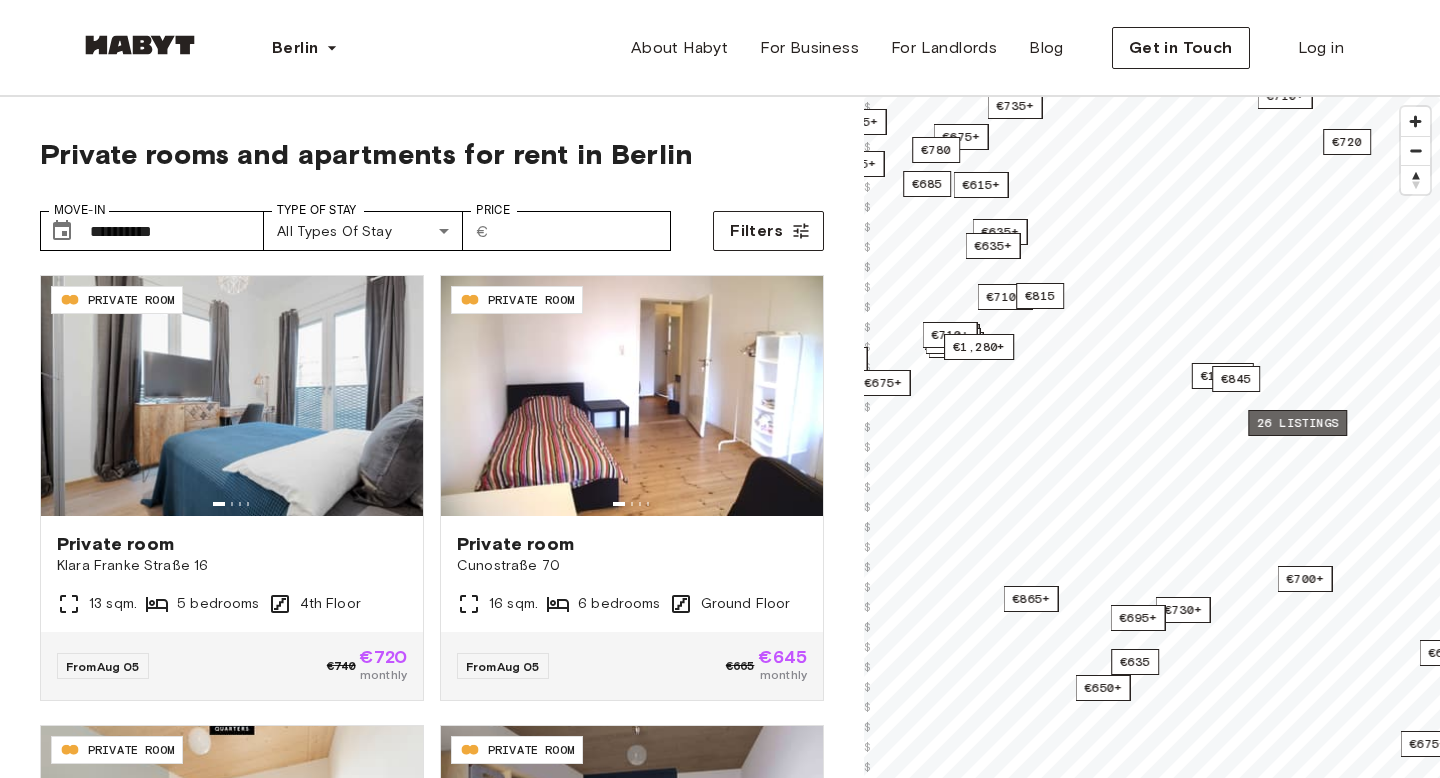 click on "26 listings" at bounding box center (1297, 423) 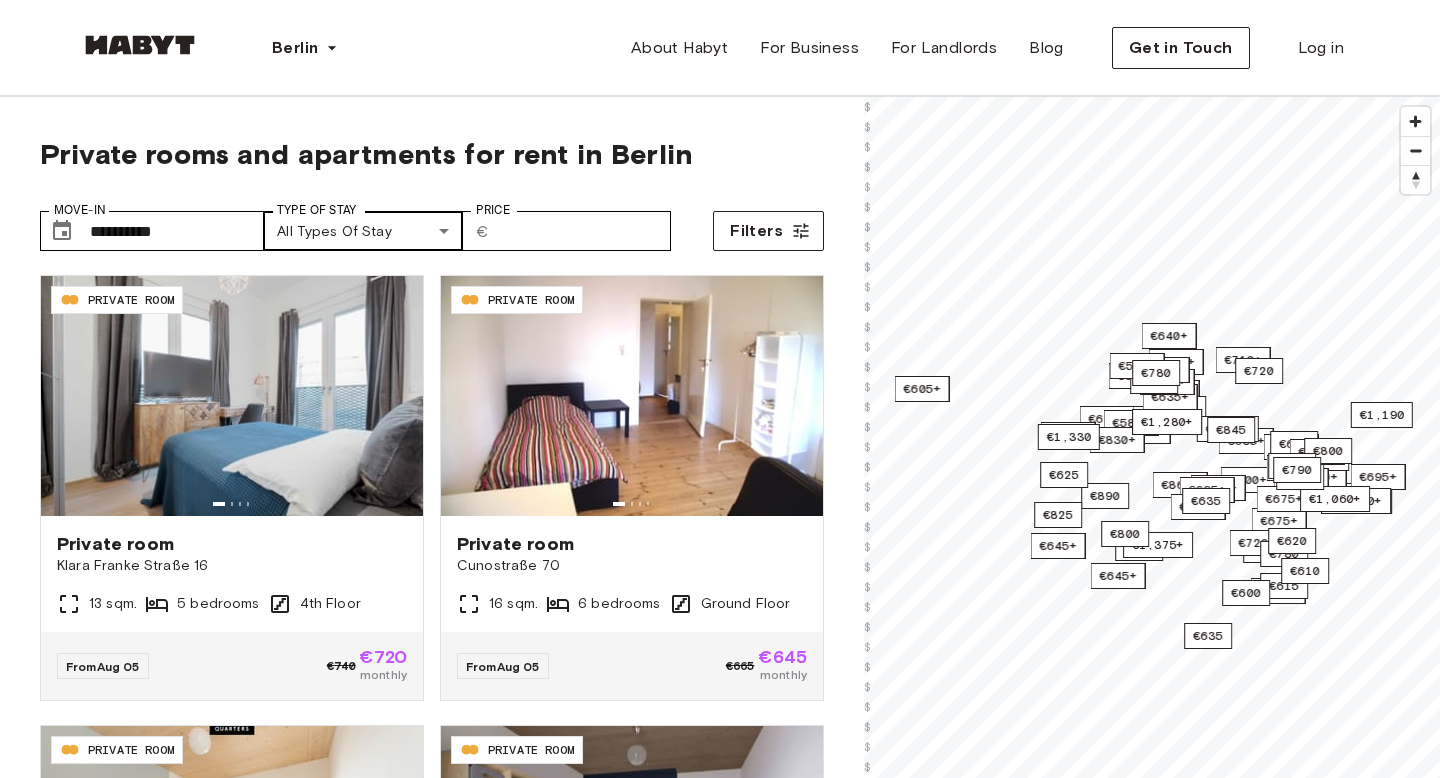 click on "**********" at bounding box center (720, 2396) 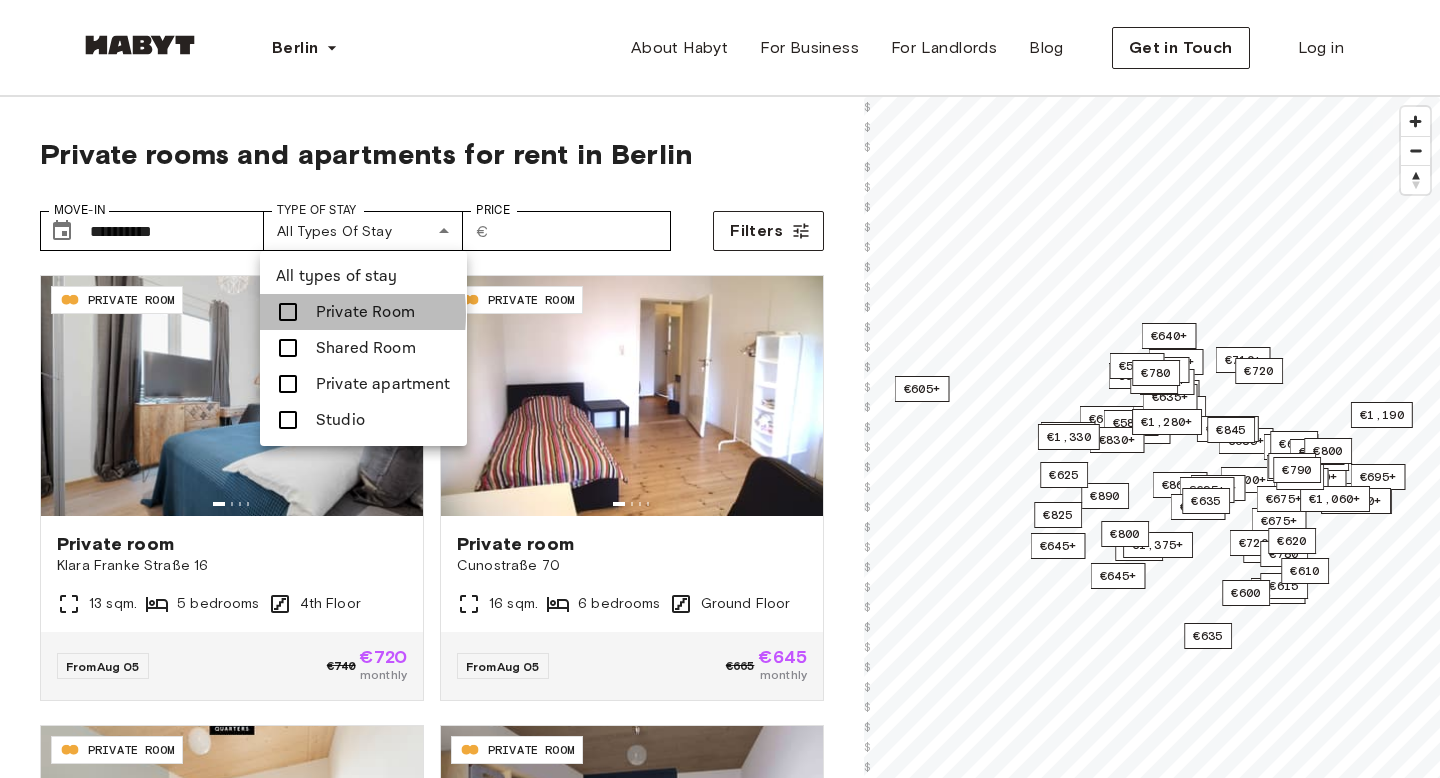 click on "Private Room" at bounding box center (363, 312) 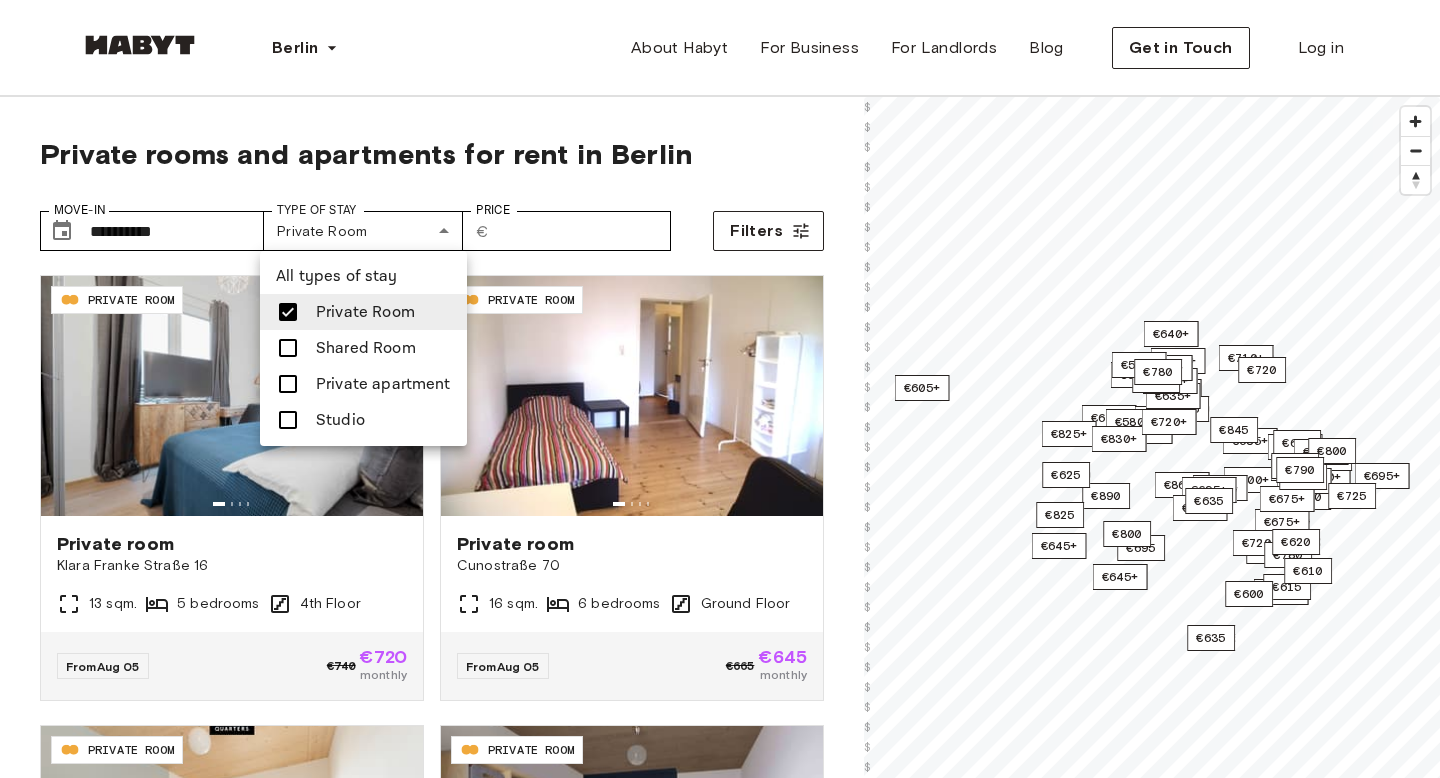 click at bounding box center (720, 389) 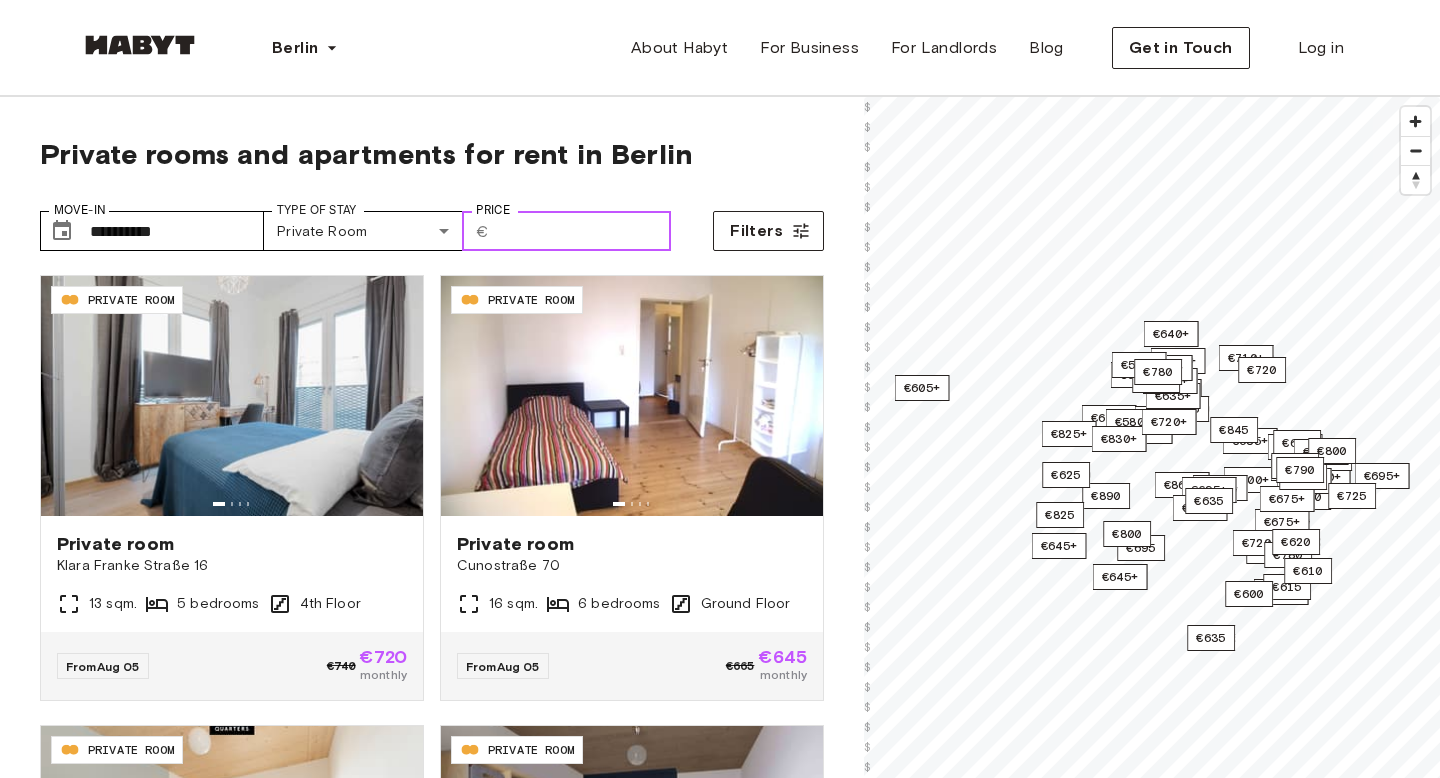 click on "Price" at bounding box center [584, 231] 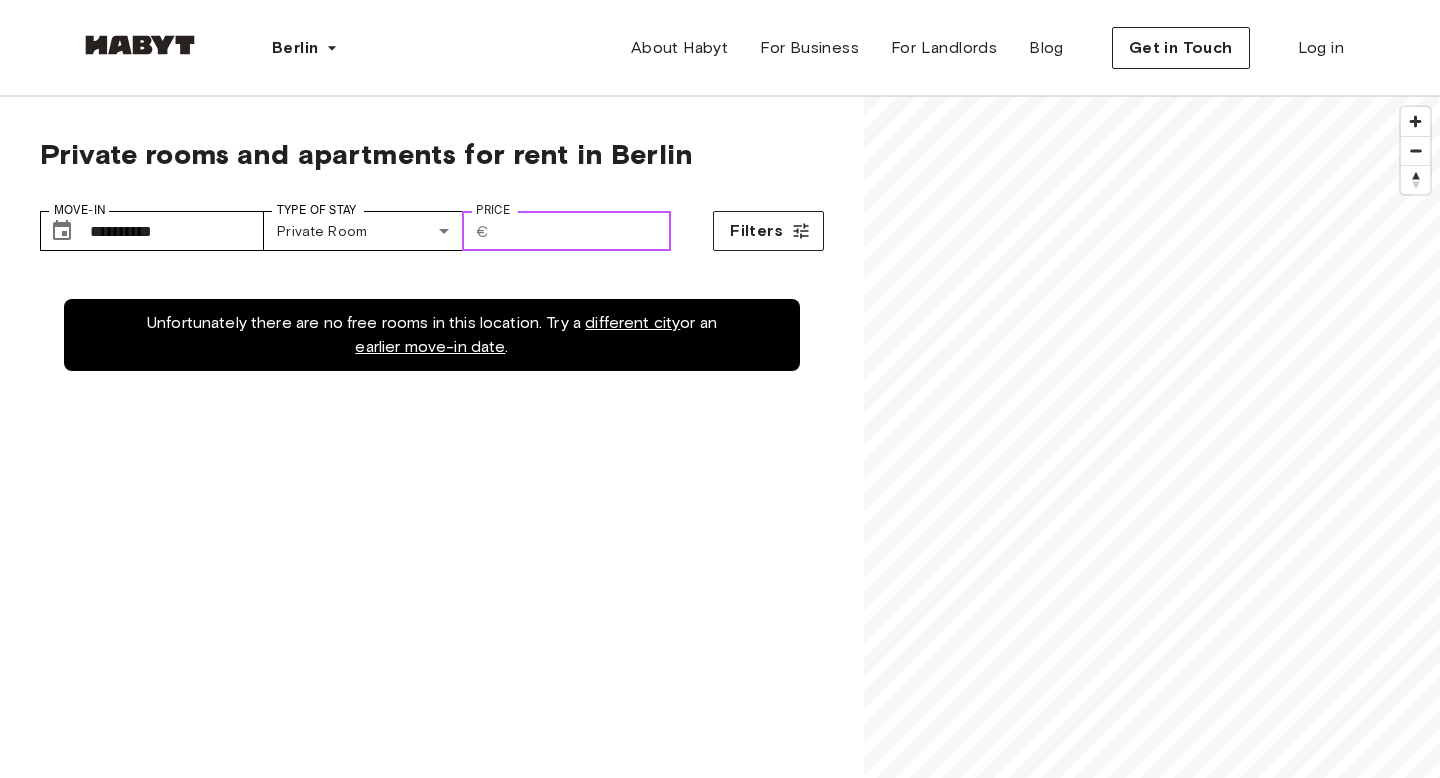 type on "*" 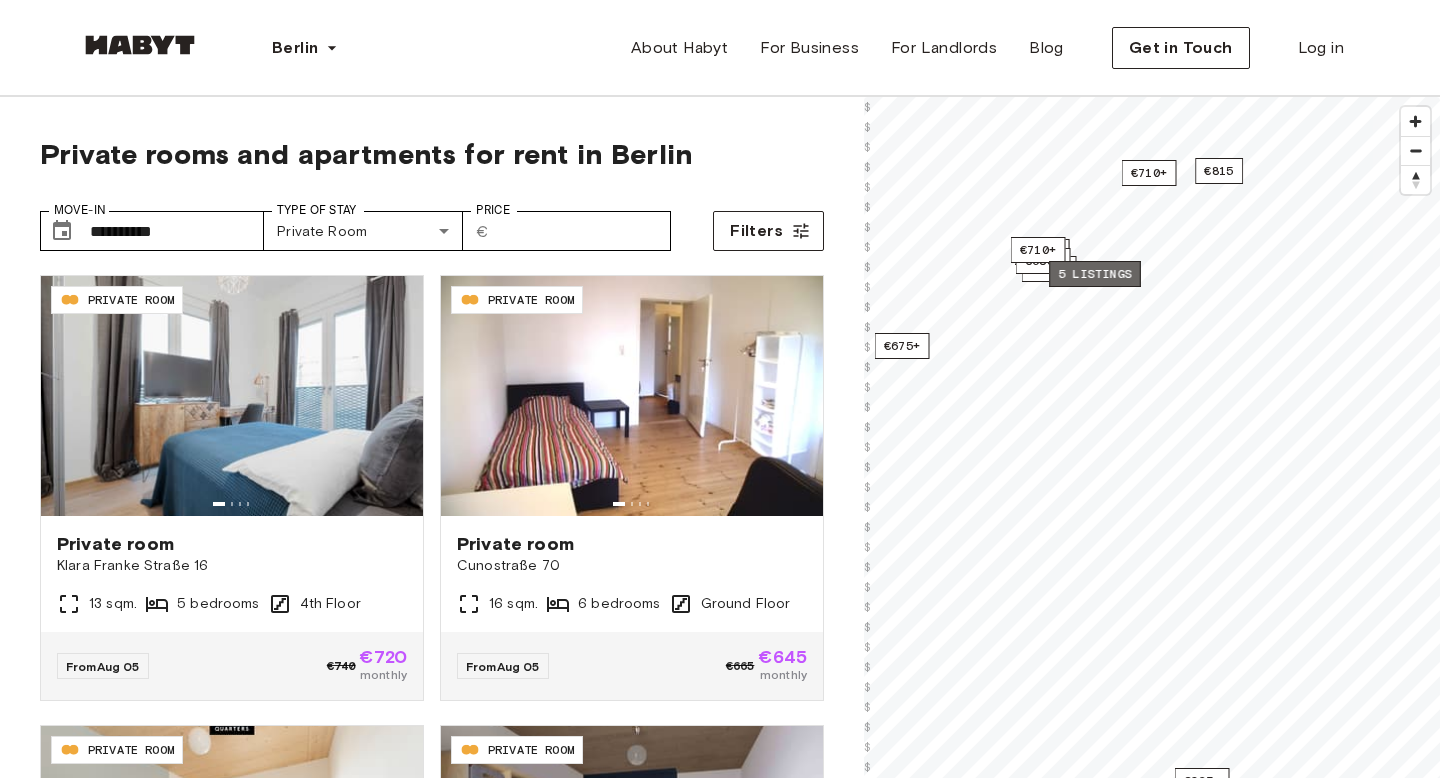 click on "5 listings" at bounding box center (1095, 274) 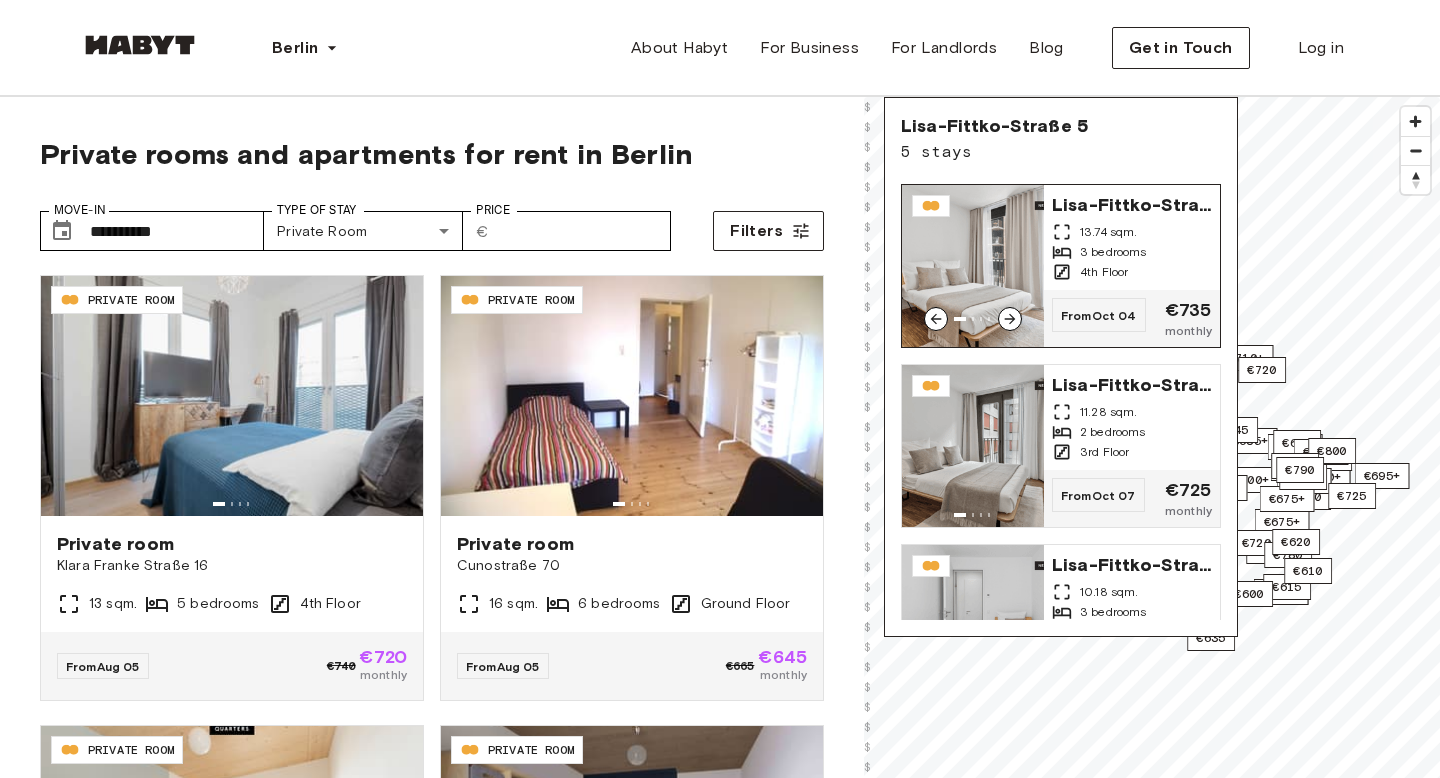 scroll, scrollTop: 160, scrollLeft: 0, axis: vertical 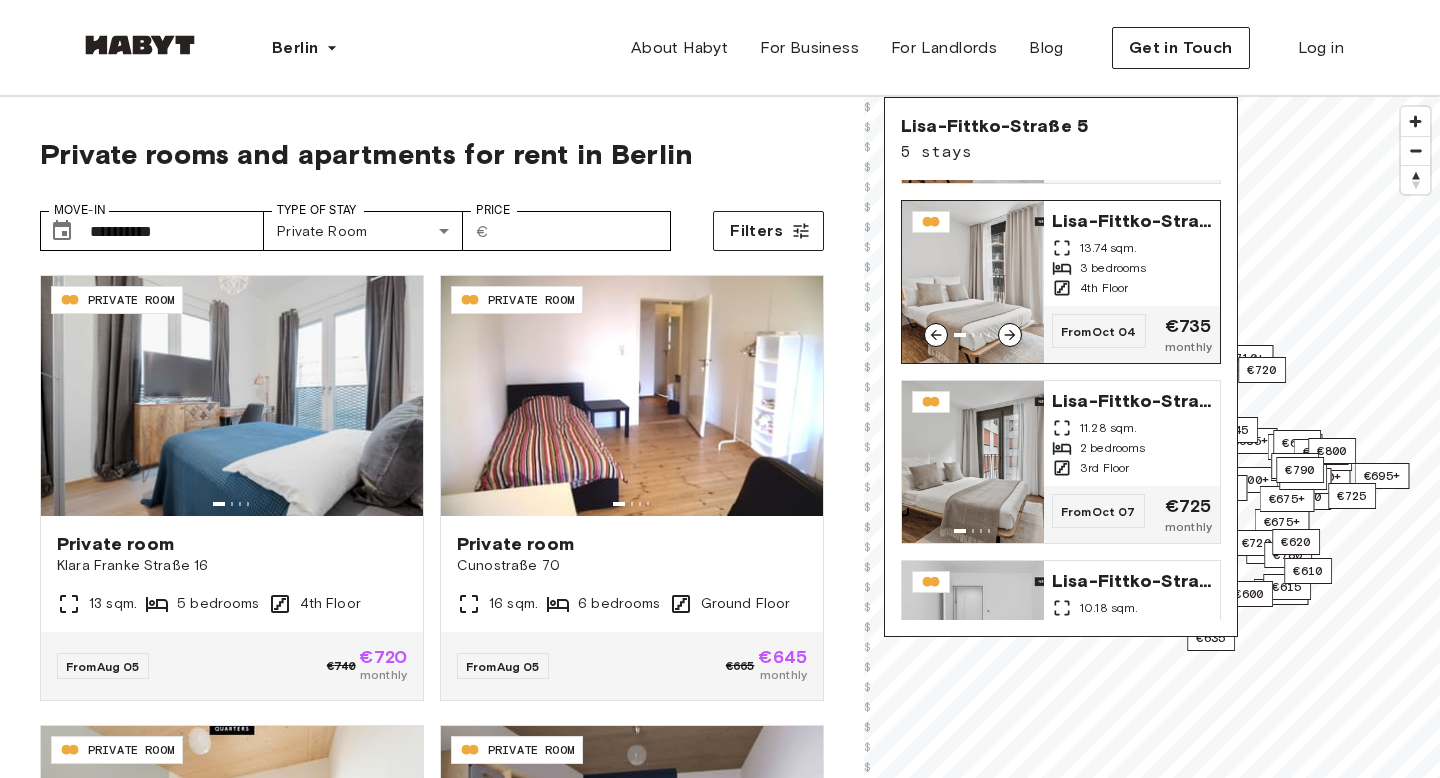 click on "Lisa-Fittko-Straße 5" at bounding box center (1132, 219) 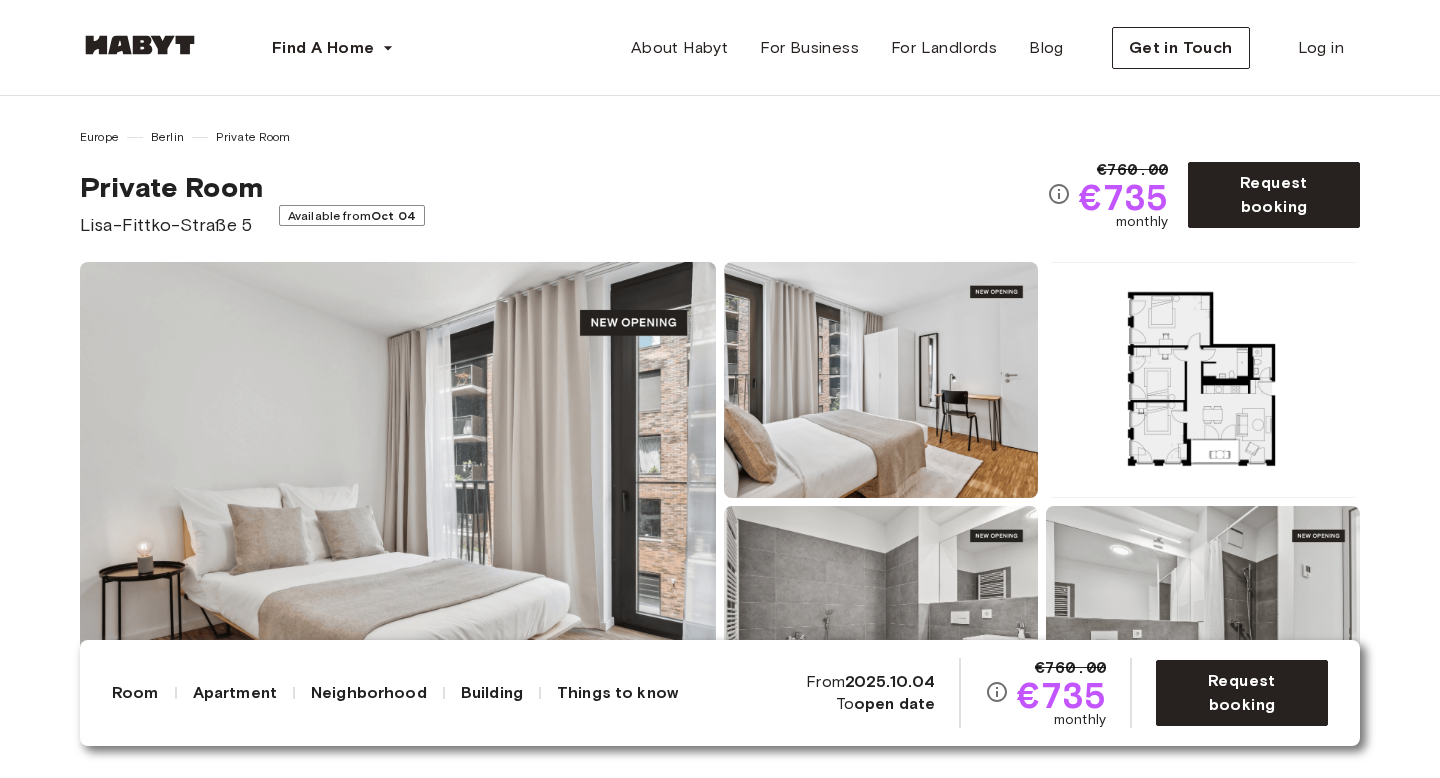 scroll, scrollTop: 172, scrollLeft: 0, axis: vertical 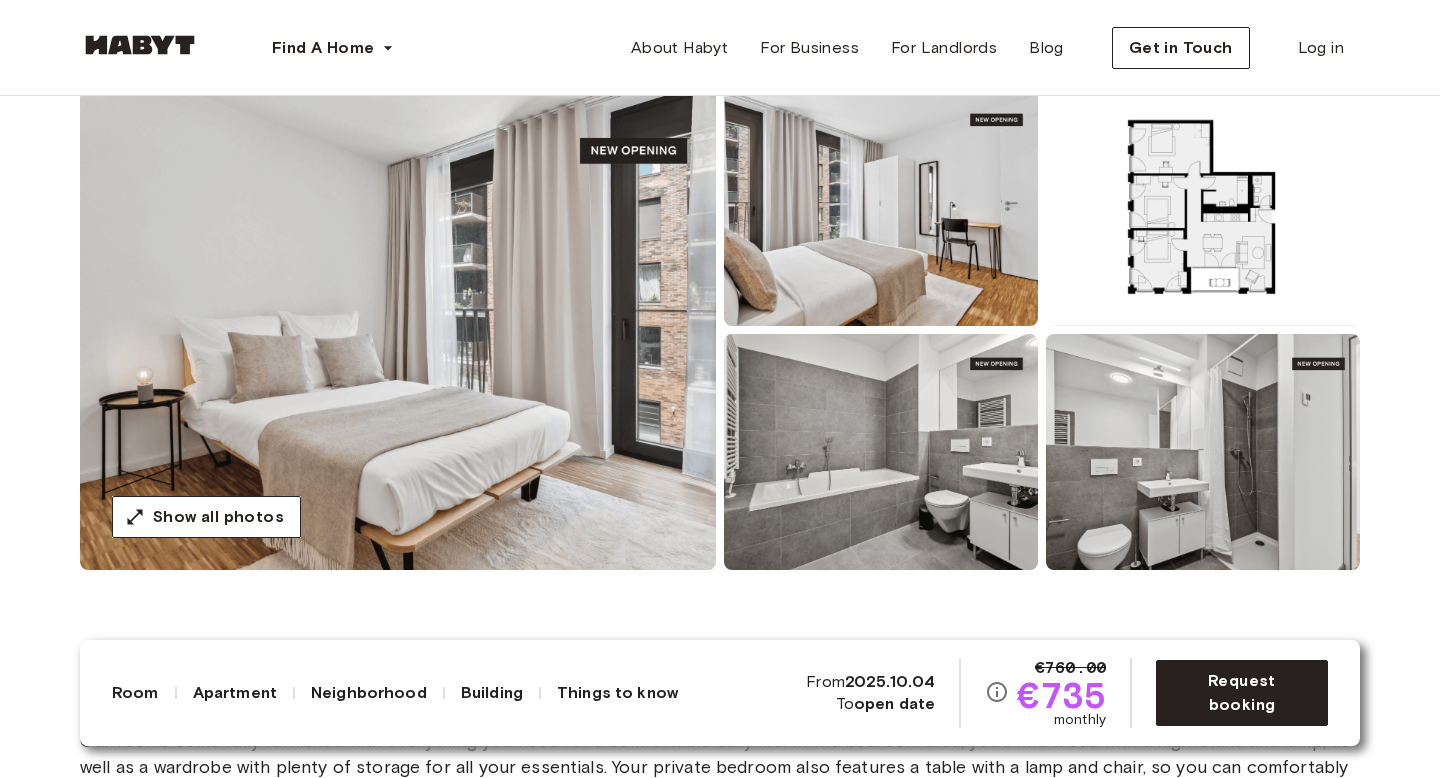click at bounding box center [1203, 208] 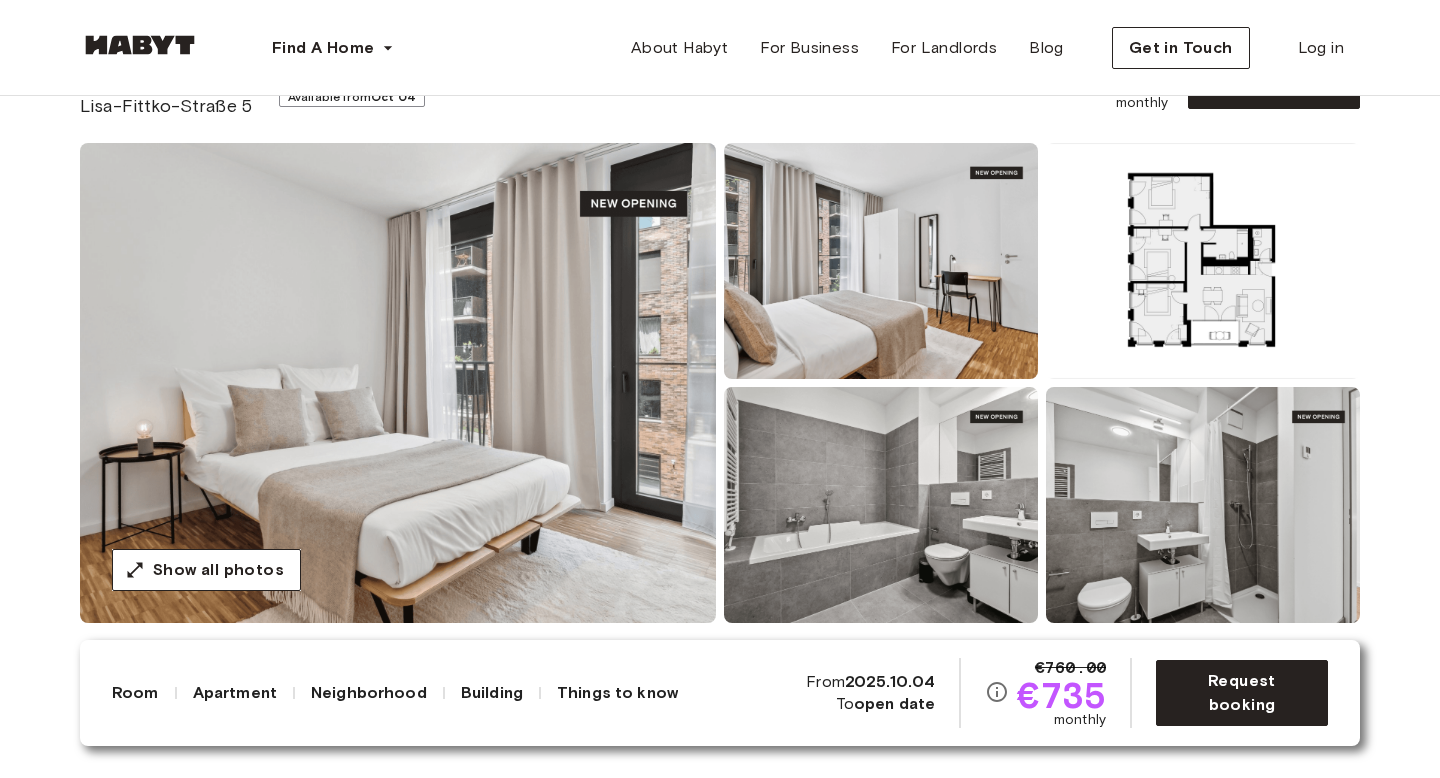 scroll, scrollTop: 116, scrollLeft: 0, axis: vertical 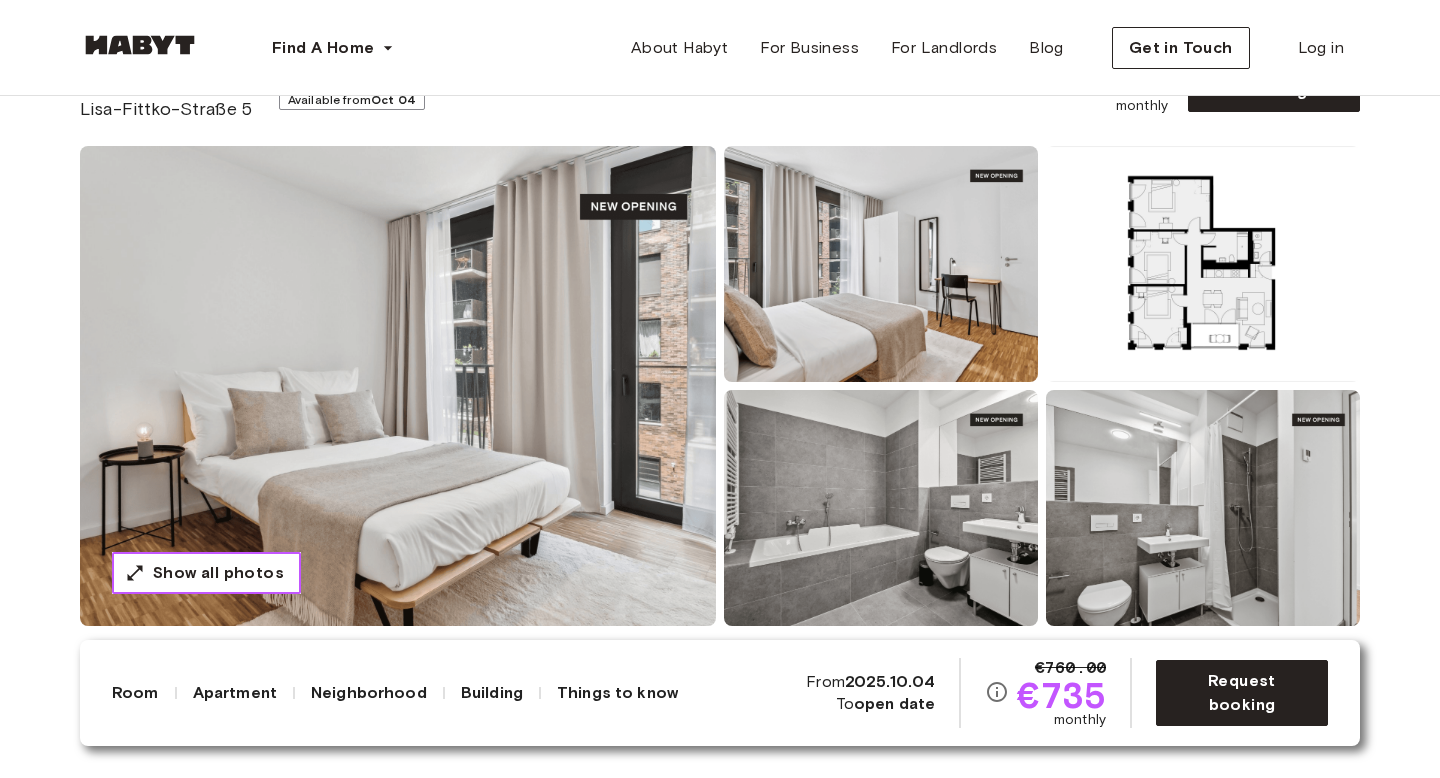 click on "Show all photos" at bounding box center [206, 573] 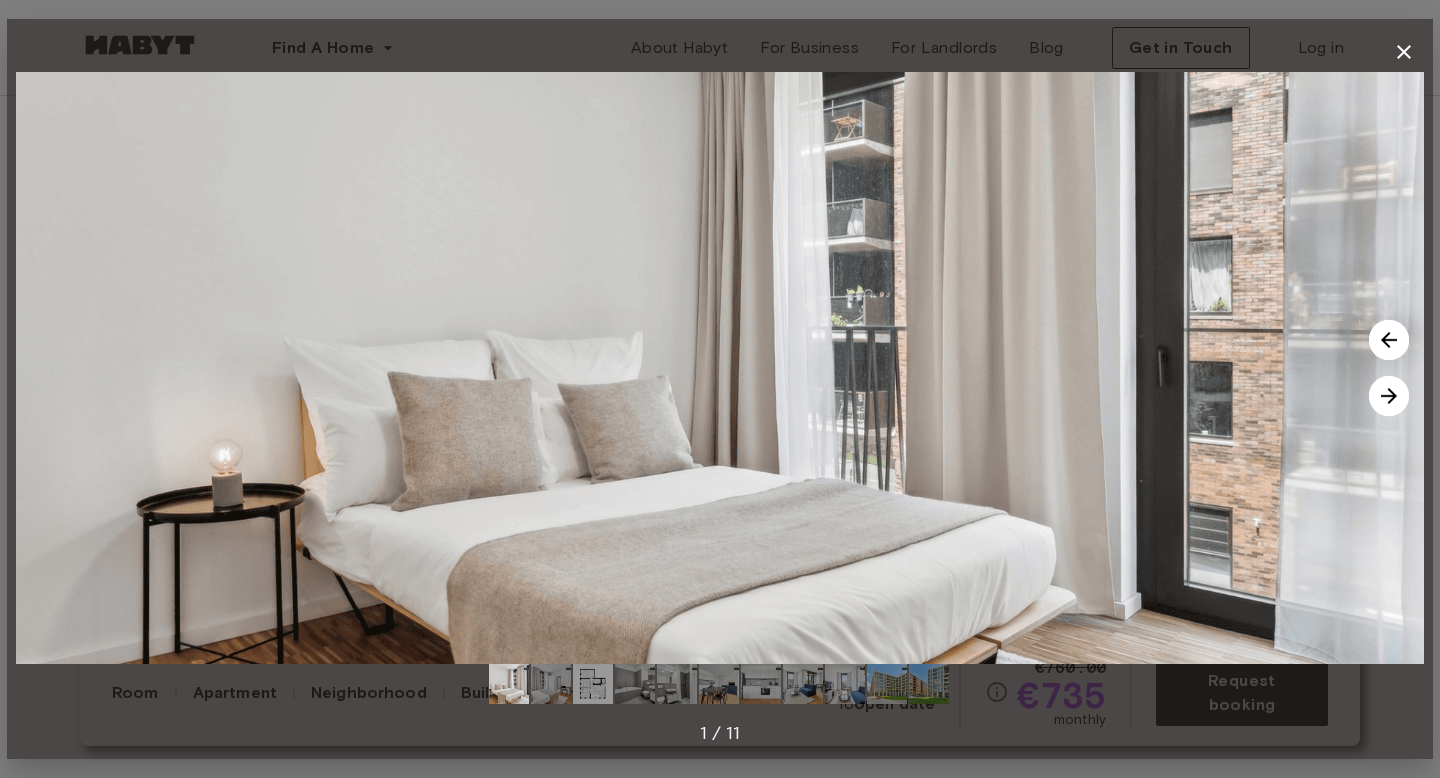 click at bounding box center [1389, 396] 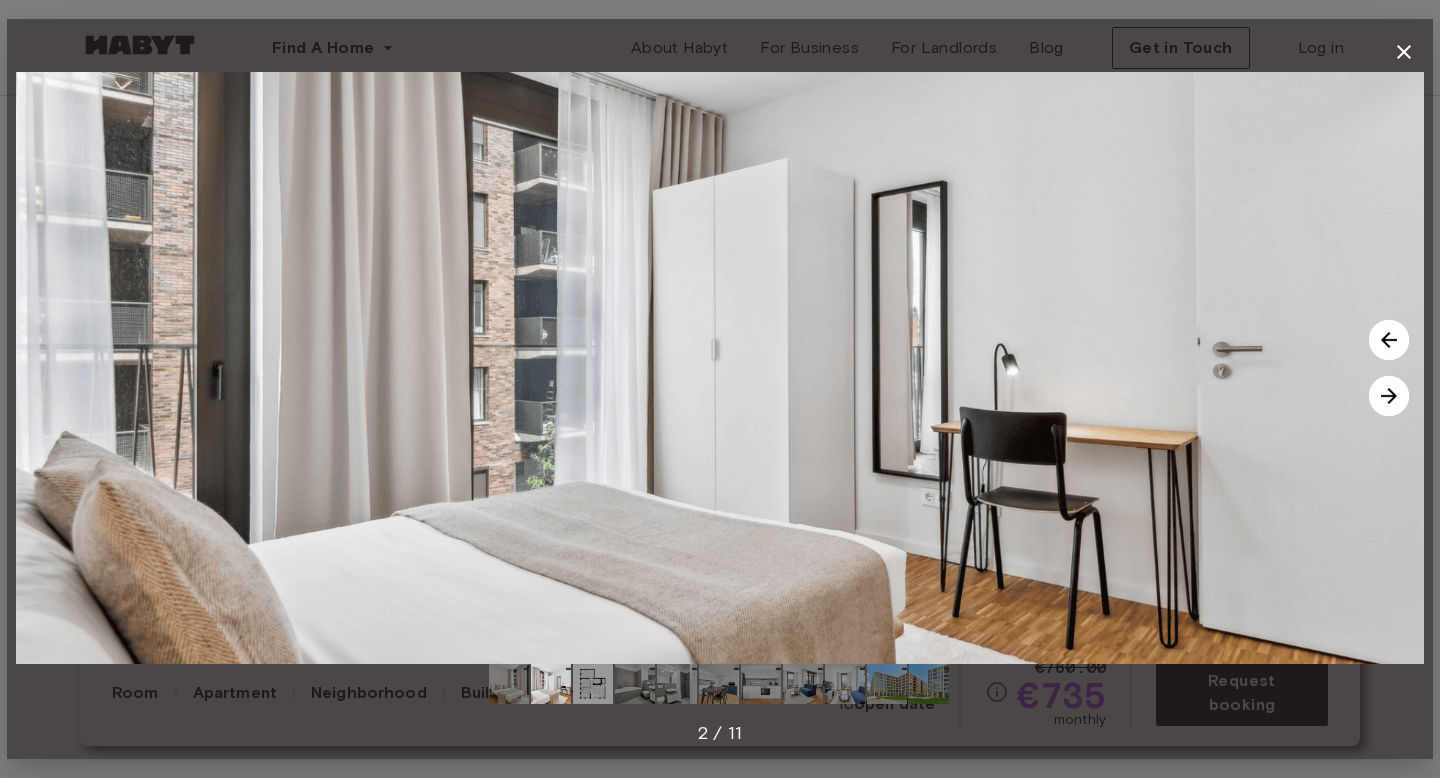 click at bounding box center [1389, 396] 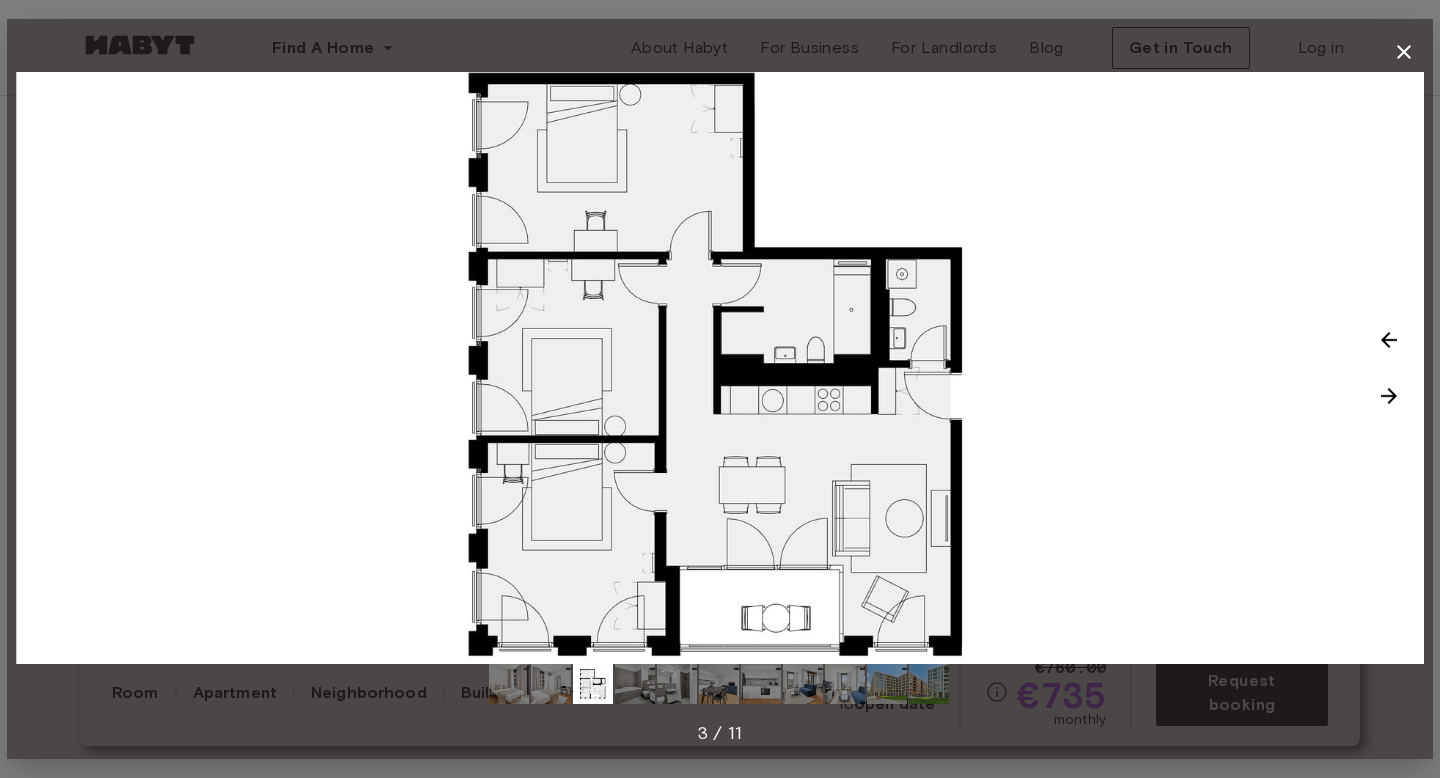 click at bounding box center [1389, 396] 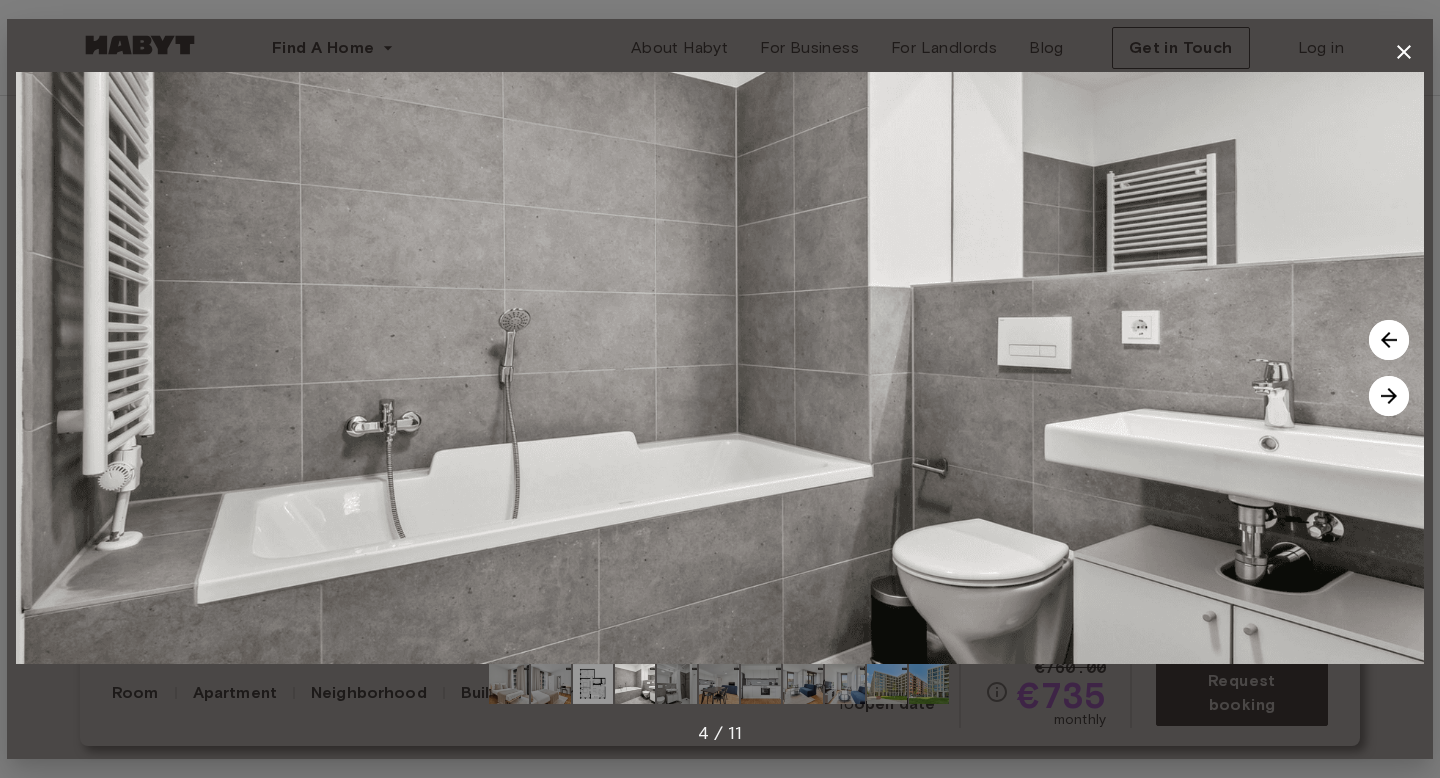 click at bounding box center [1389, 340] 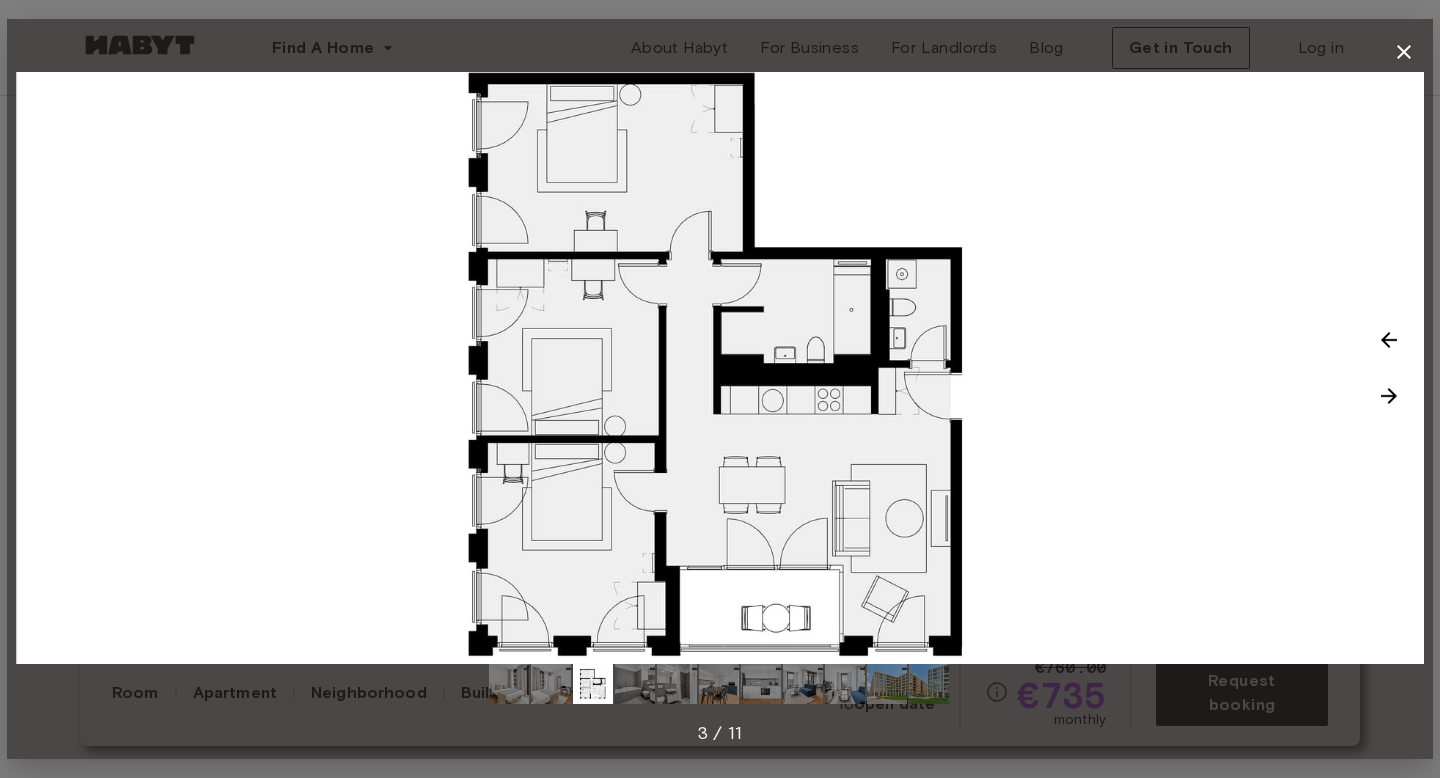 click at bounding box center [1389, 396] 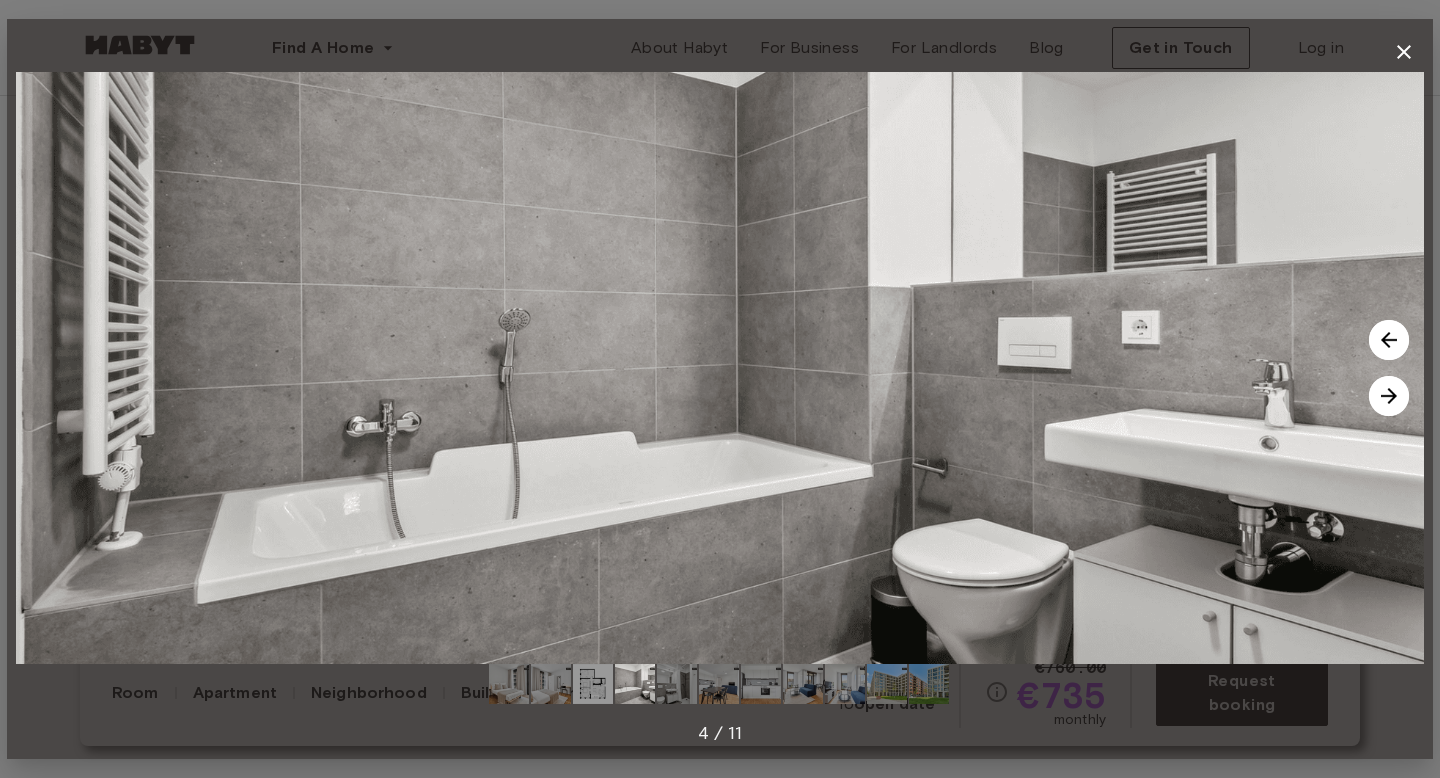 click at bounding box center [1389, 396] 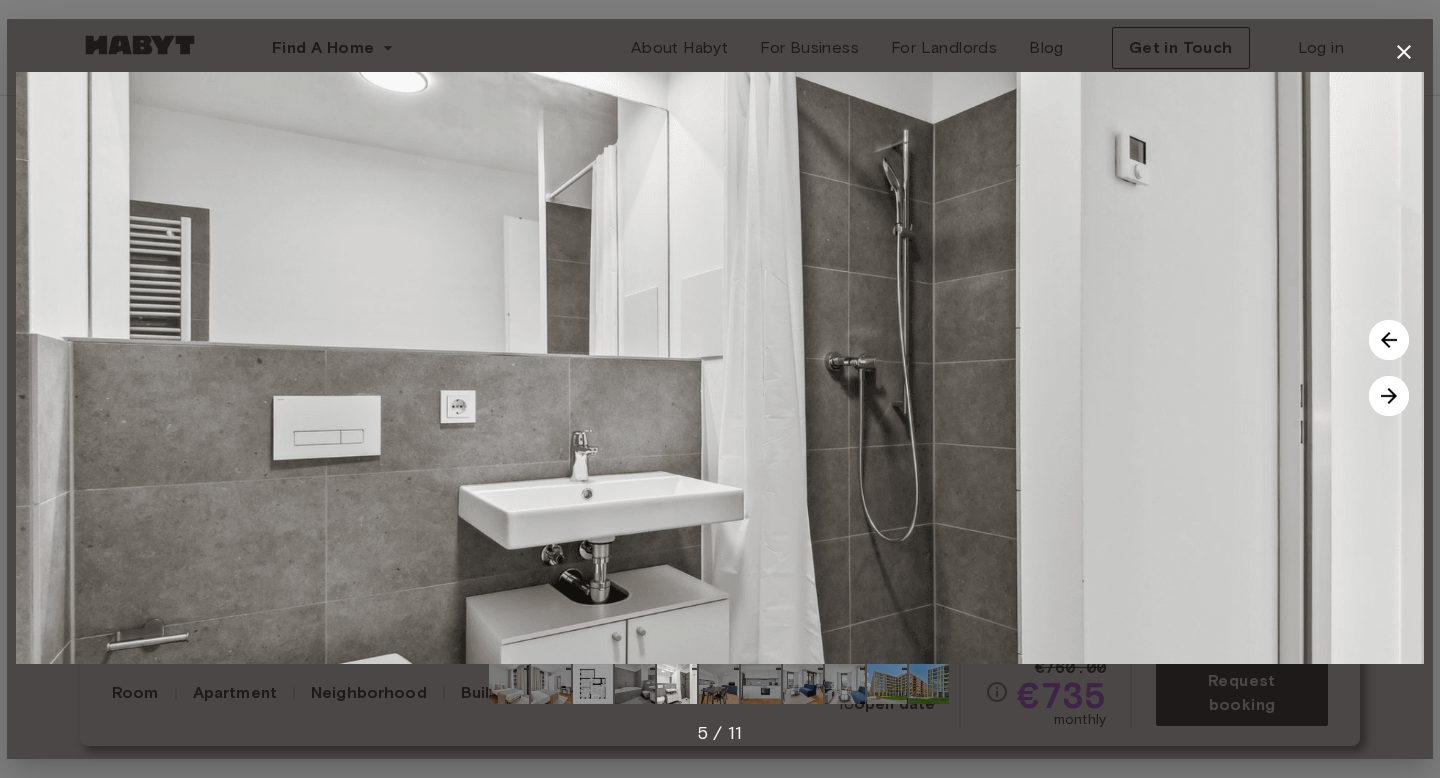 click at bounding box center (1389, 396) 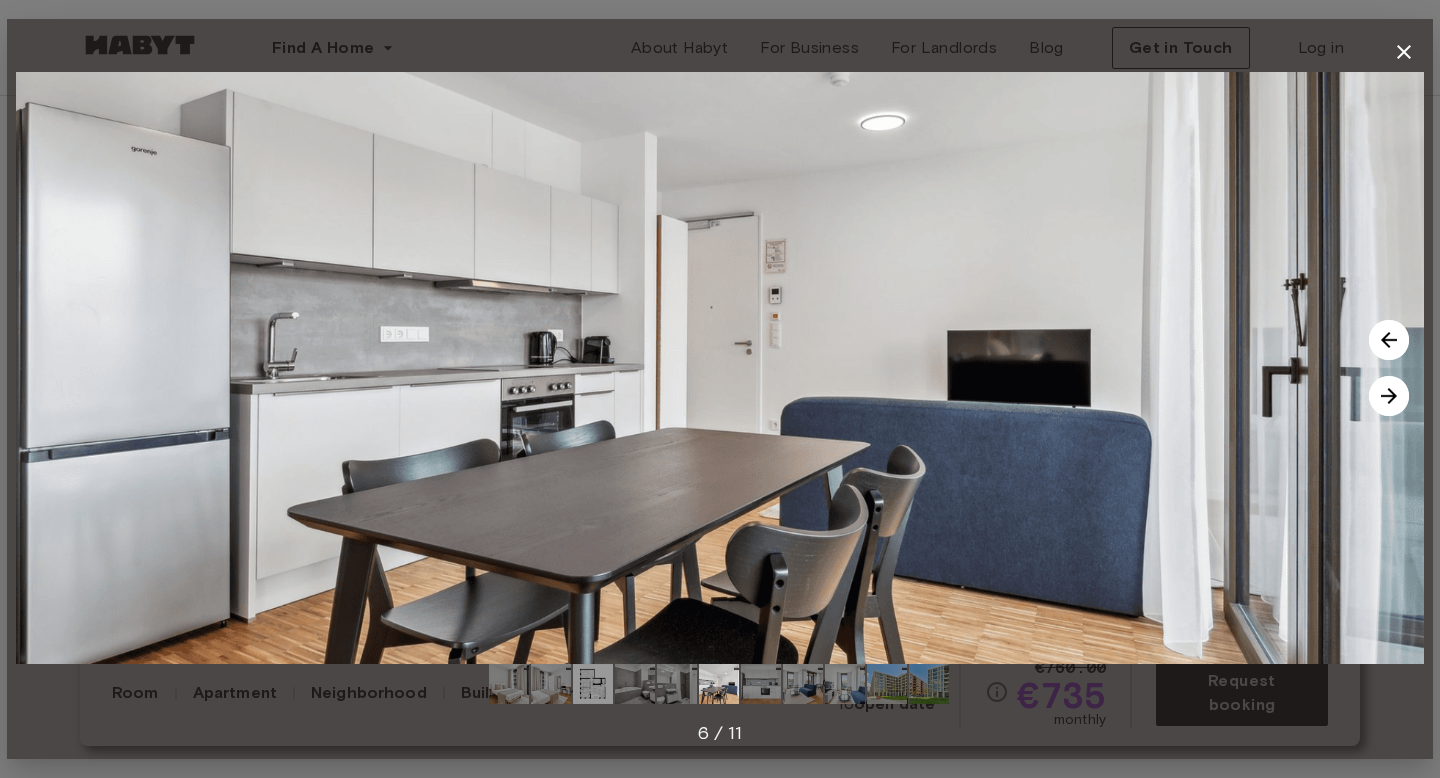 click at bounding box center [1389, 396] 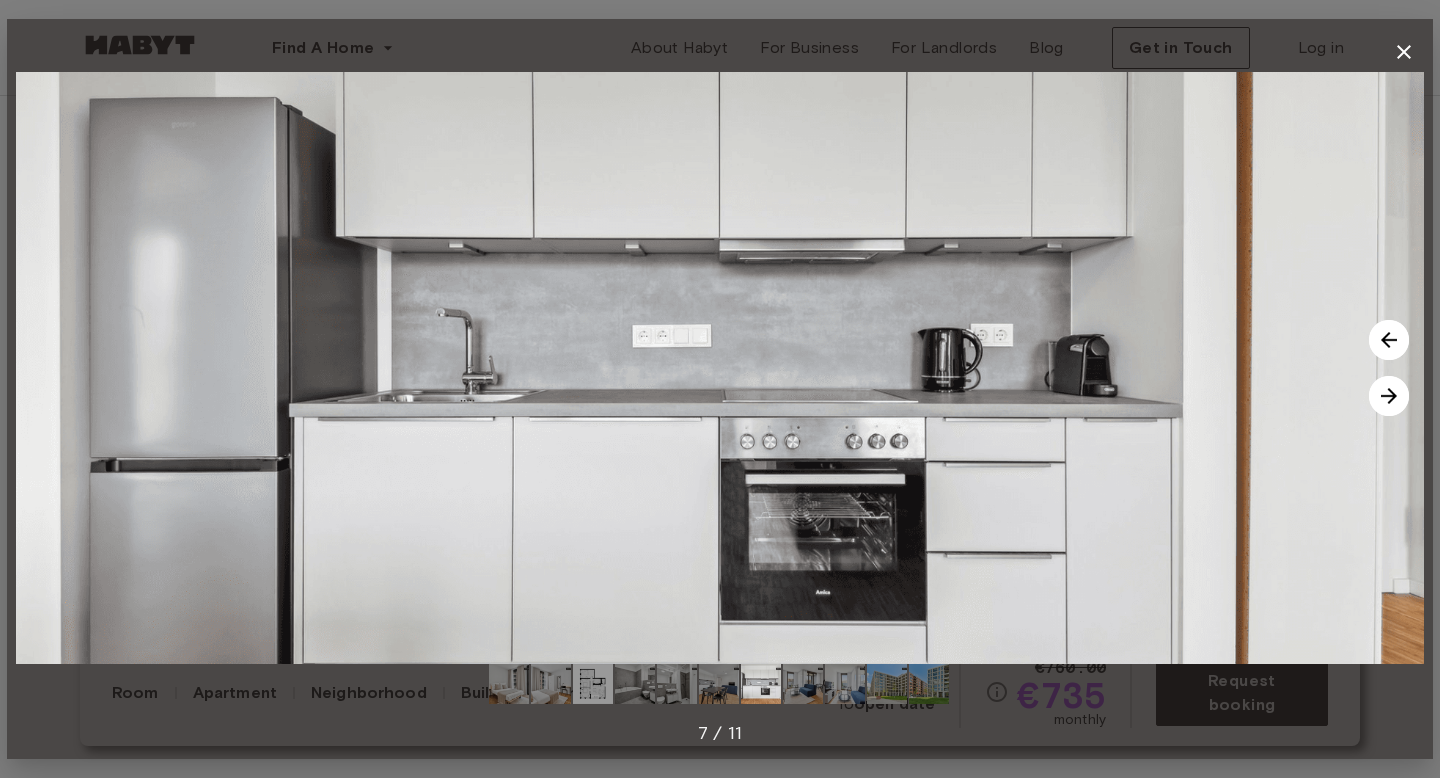 click at bounding box center [1389, 396] 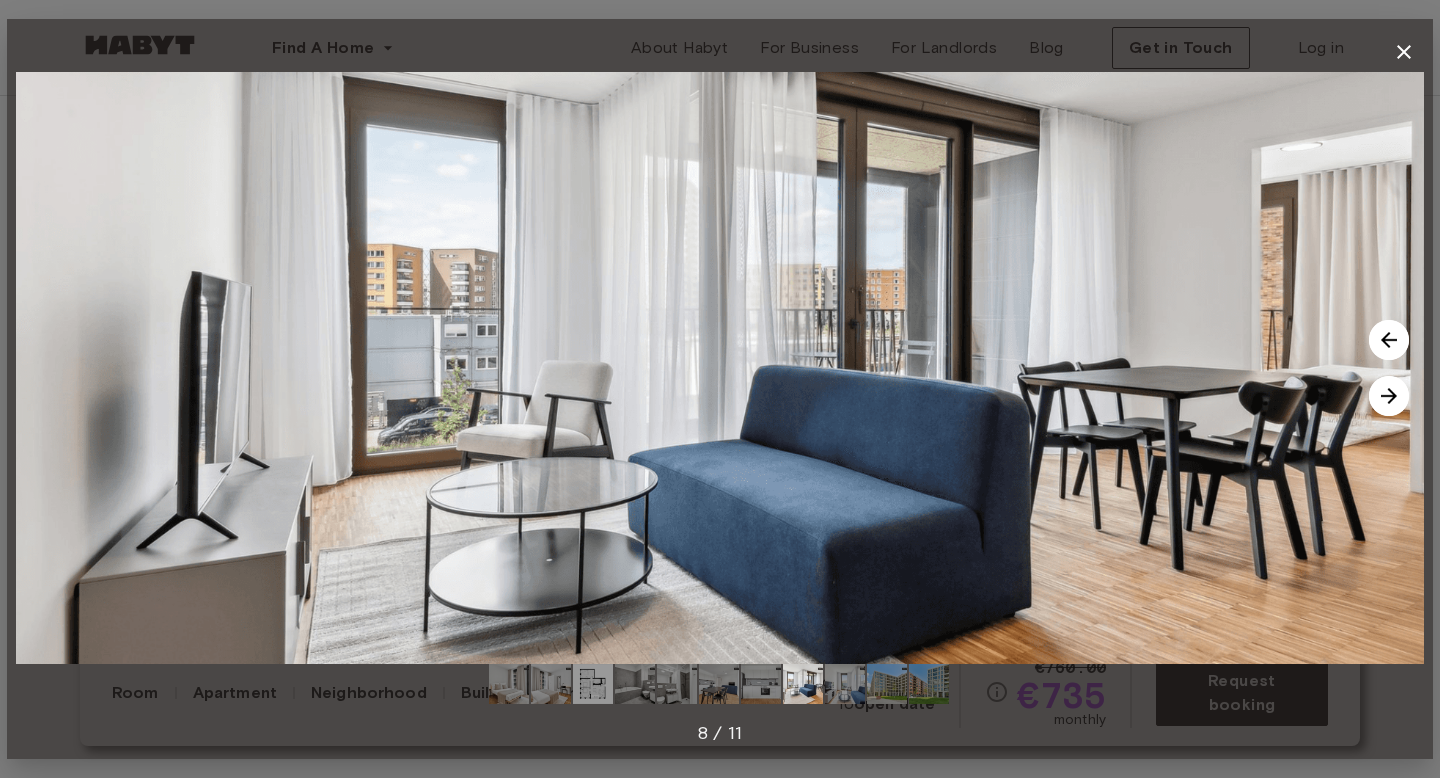 click at bounding box center (1389, 396) 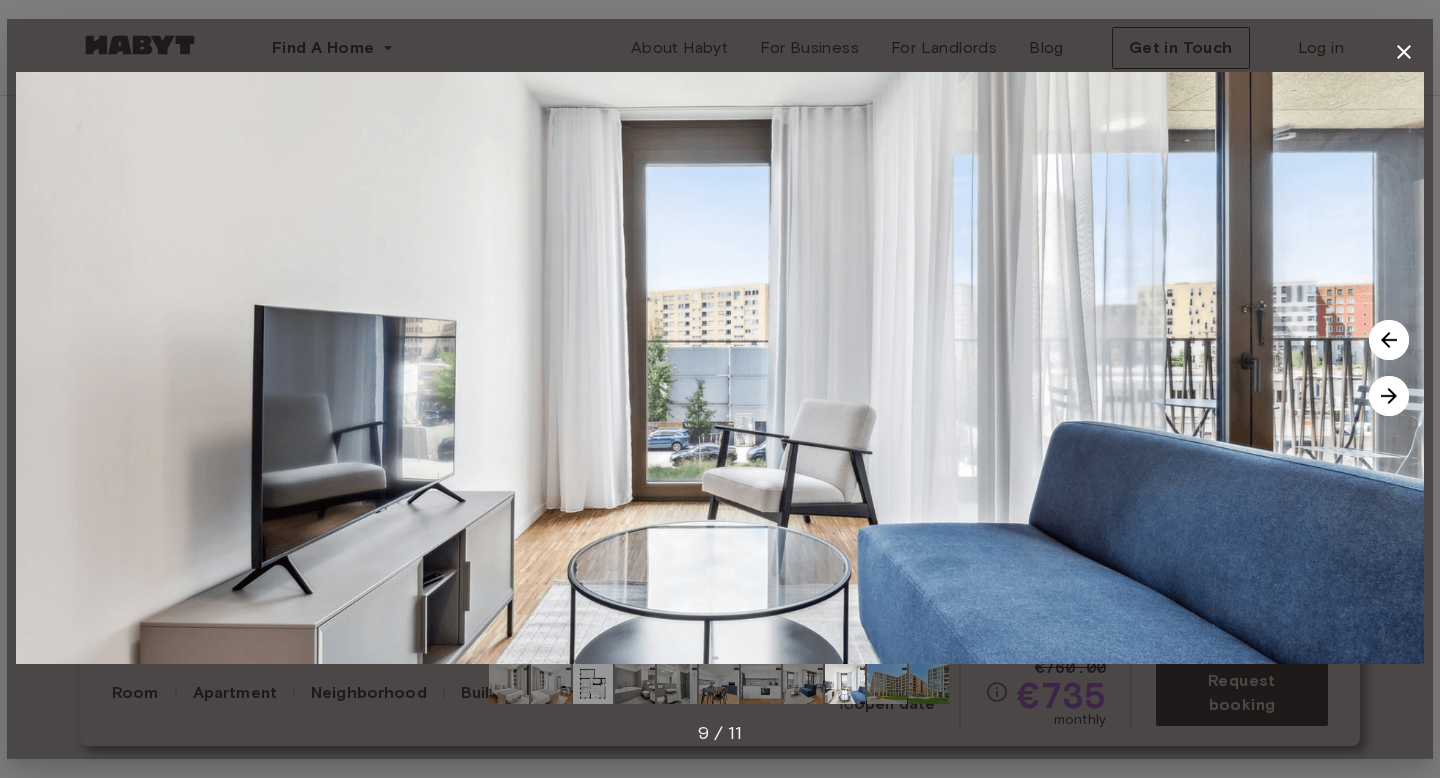 click at bounding box center (1389, 396) 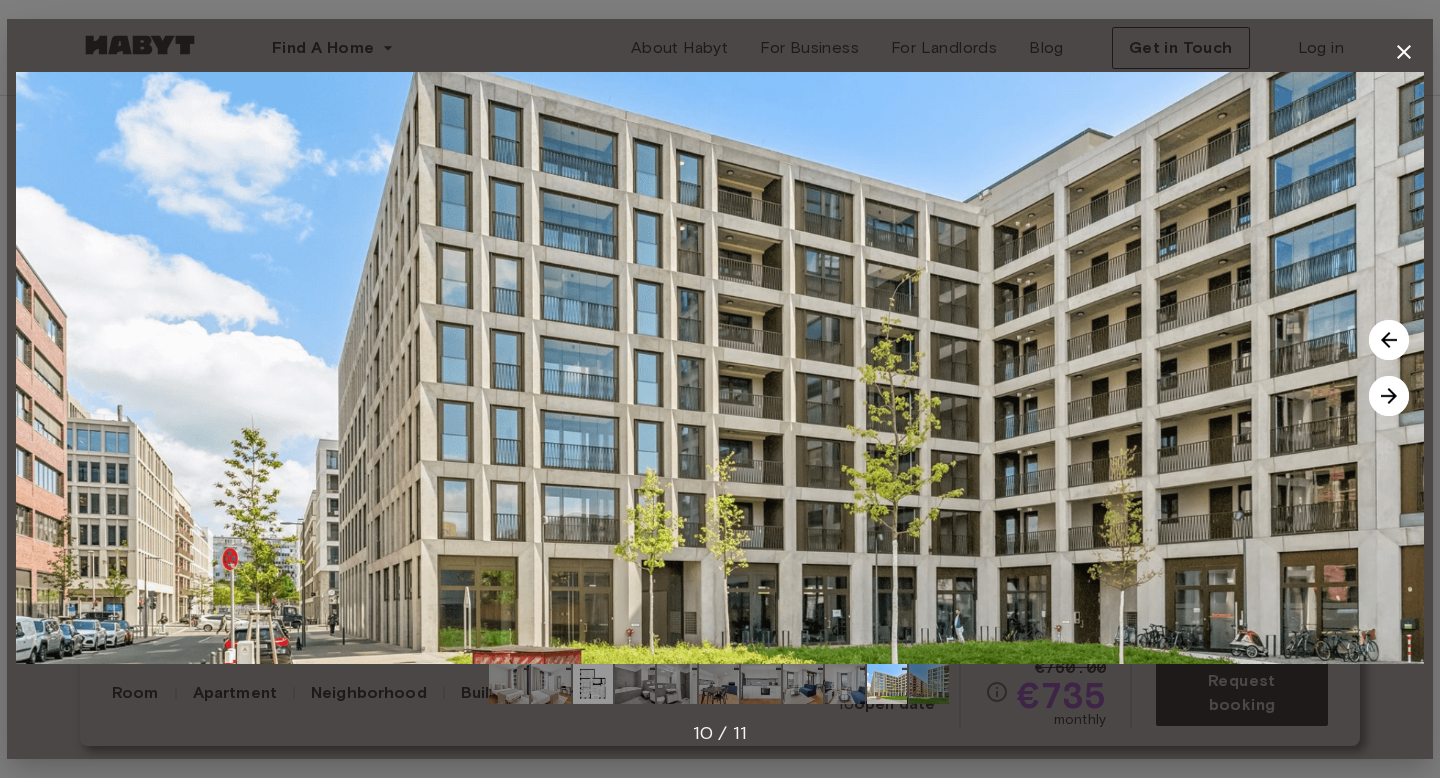click at bounding box center (1389, 396) 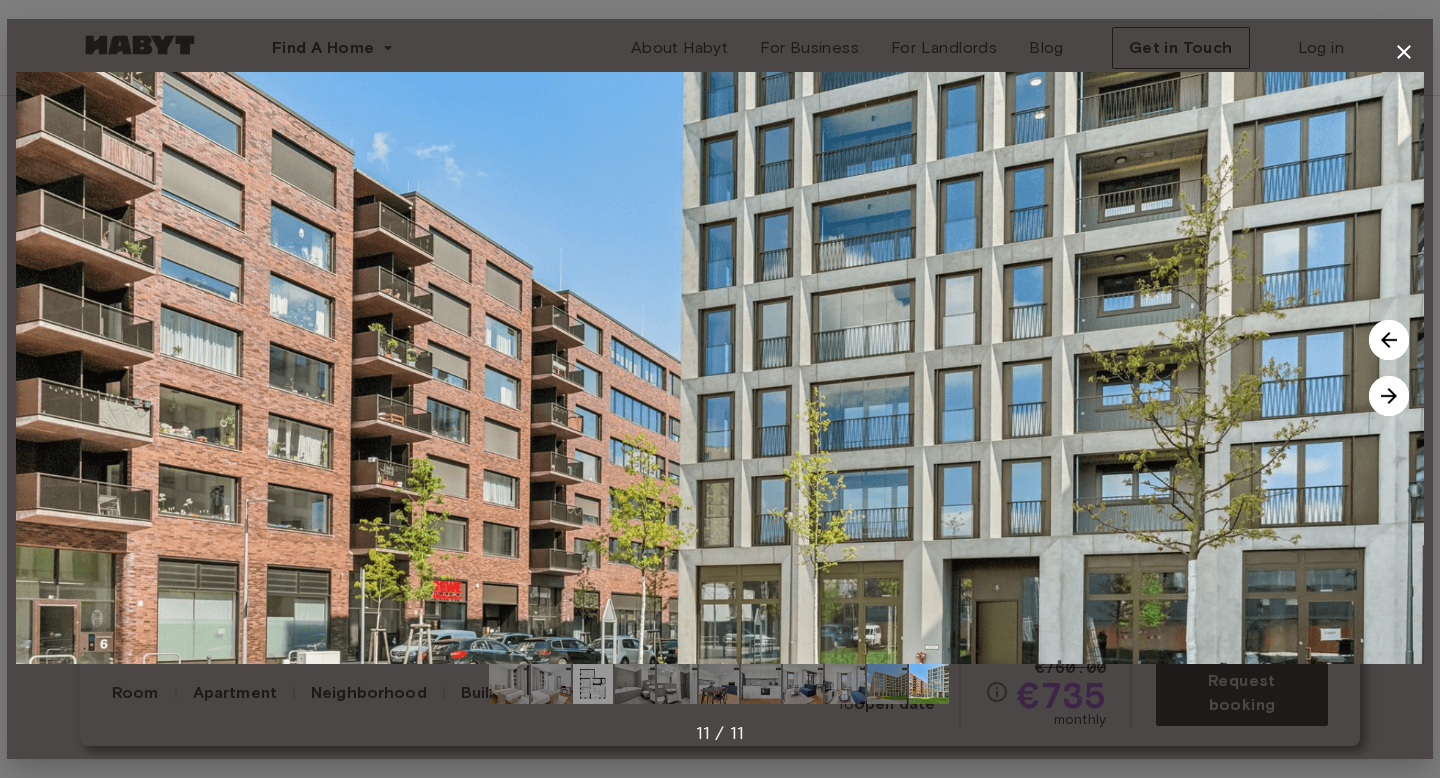 click at bounding box center (1389, 396) 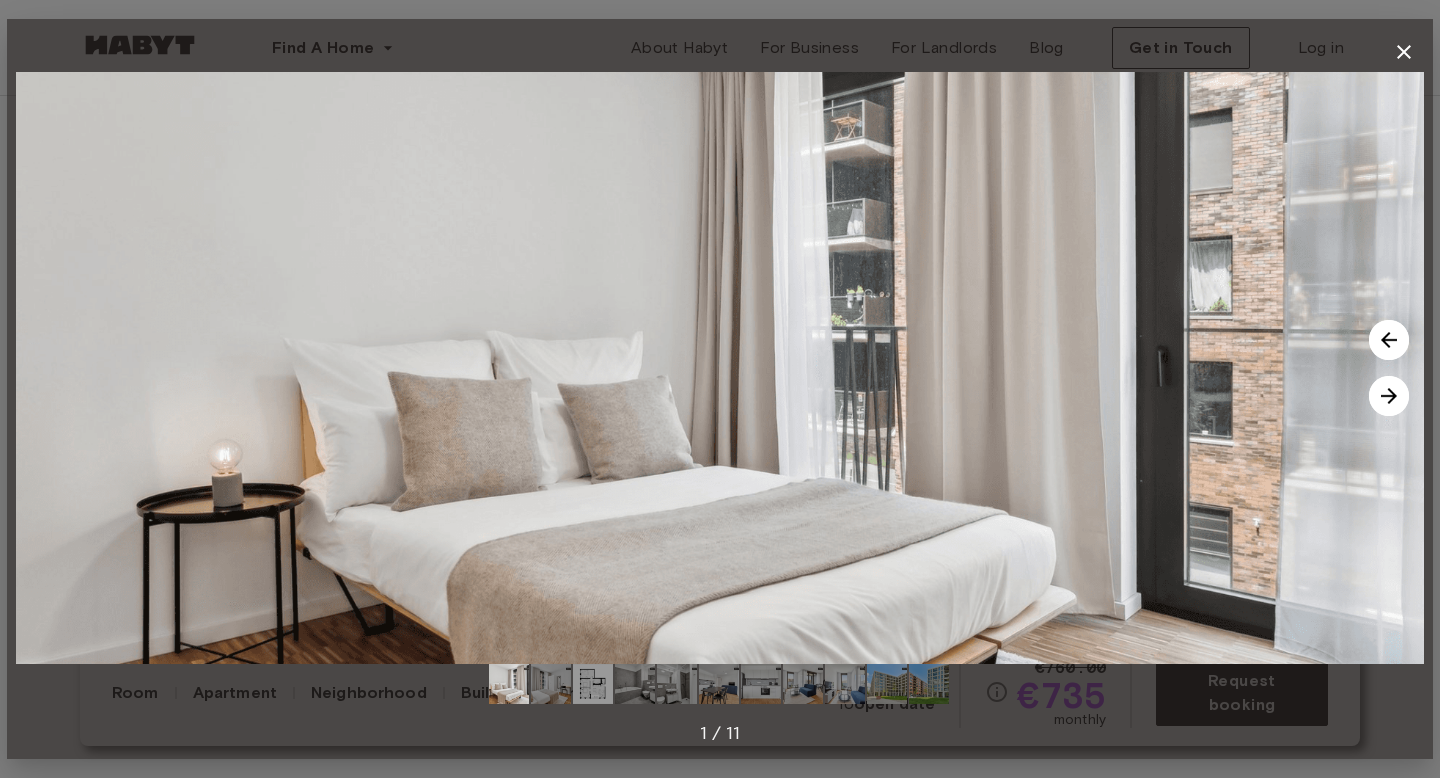 click at bounding box center (1389, 396) 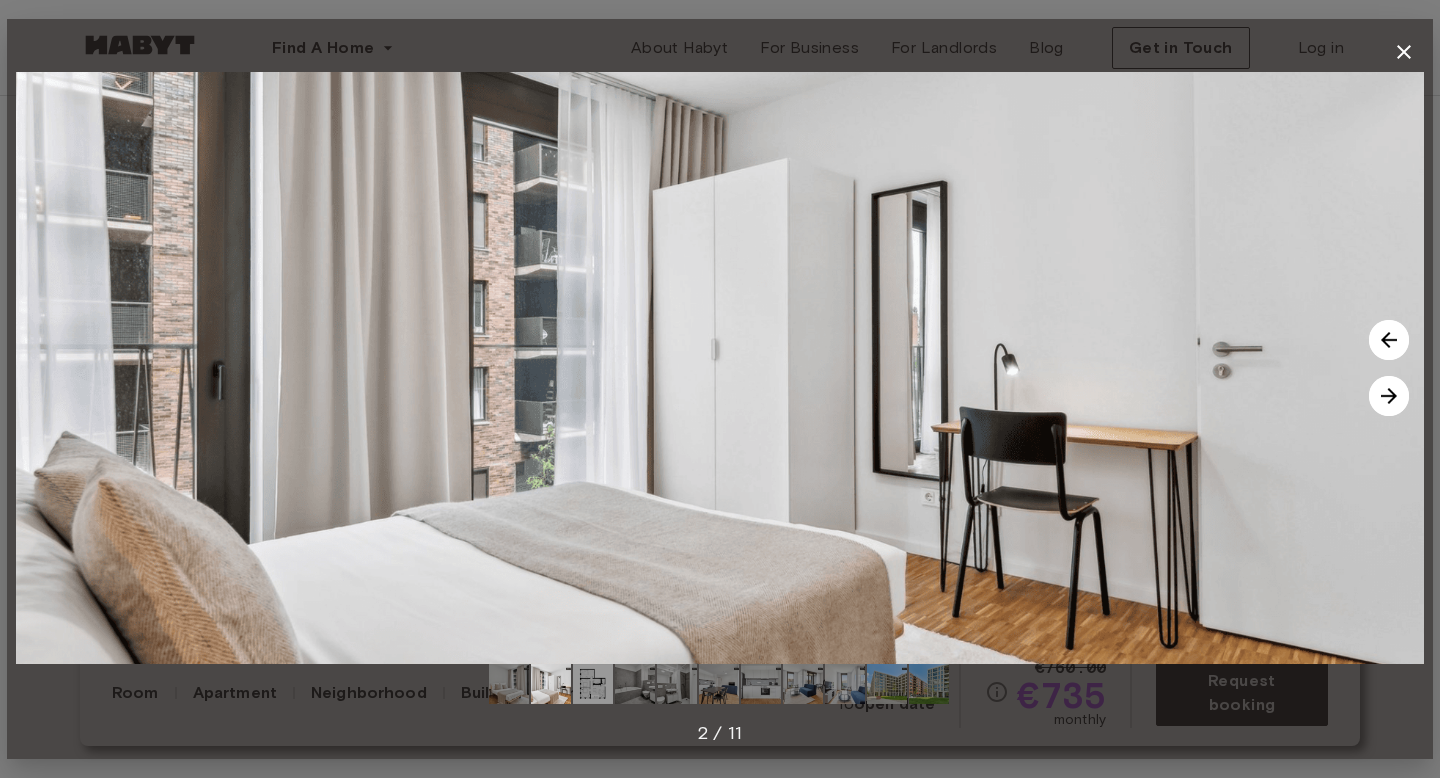 click on "2 / 11" at bounding box center [720, 389] 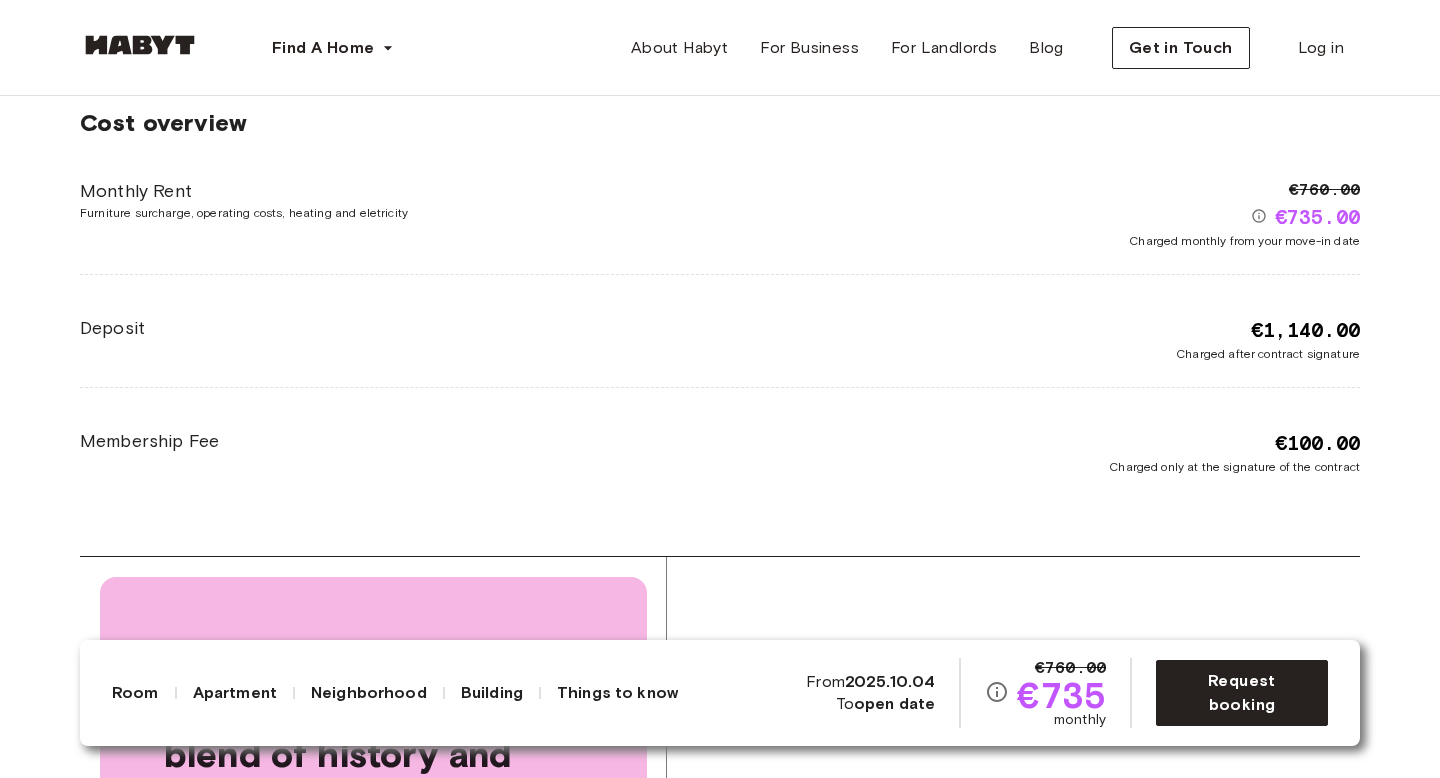 scroll, scrollTop: 3872, scrollLeft: 0, axis: vertical 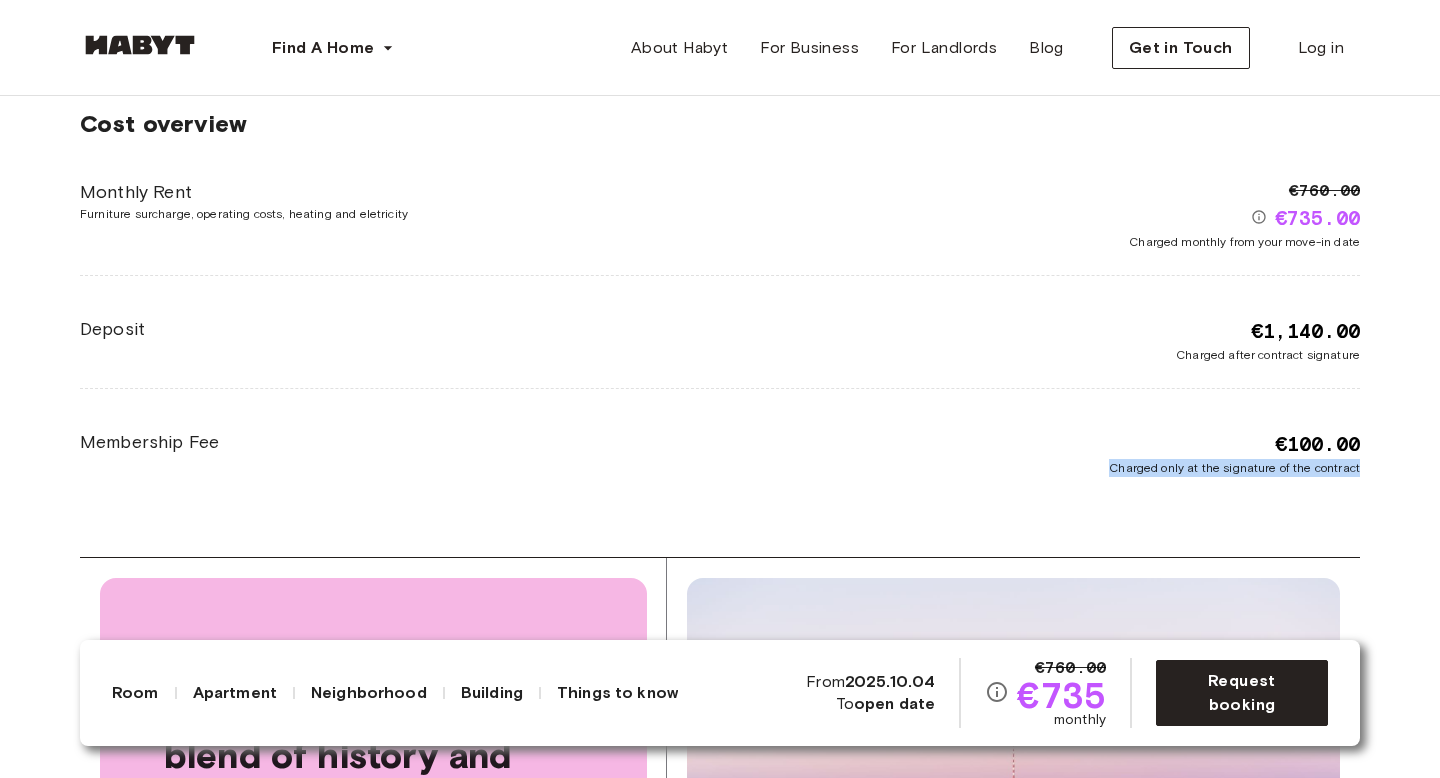 drag, startPoint x: 1103, startPoint y: 480, endPoint x: 1418, endPoint y: 490, distance: 315.1587 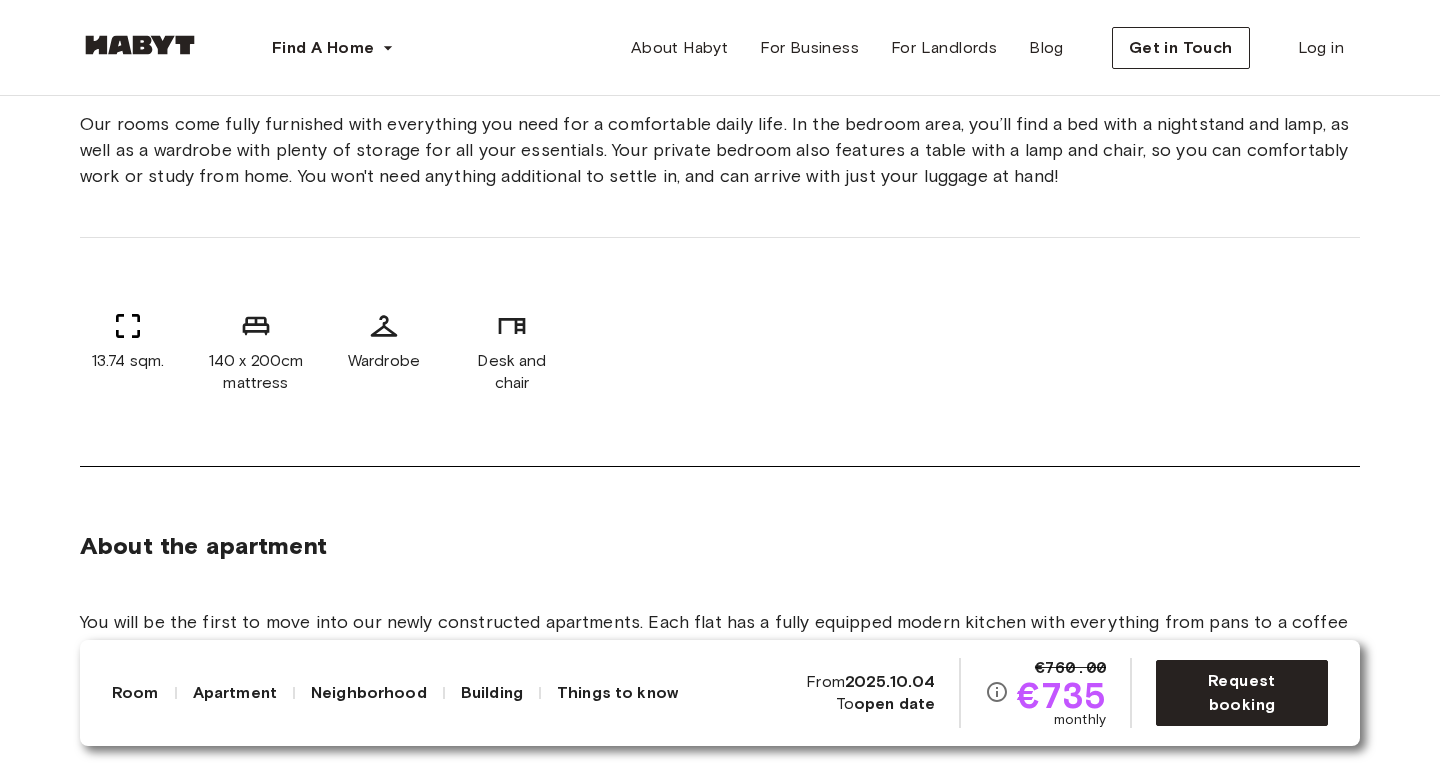 scroll, scrollTop: 871, scrollLeft: 0, axis: vertical 